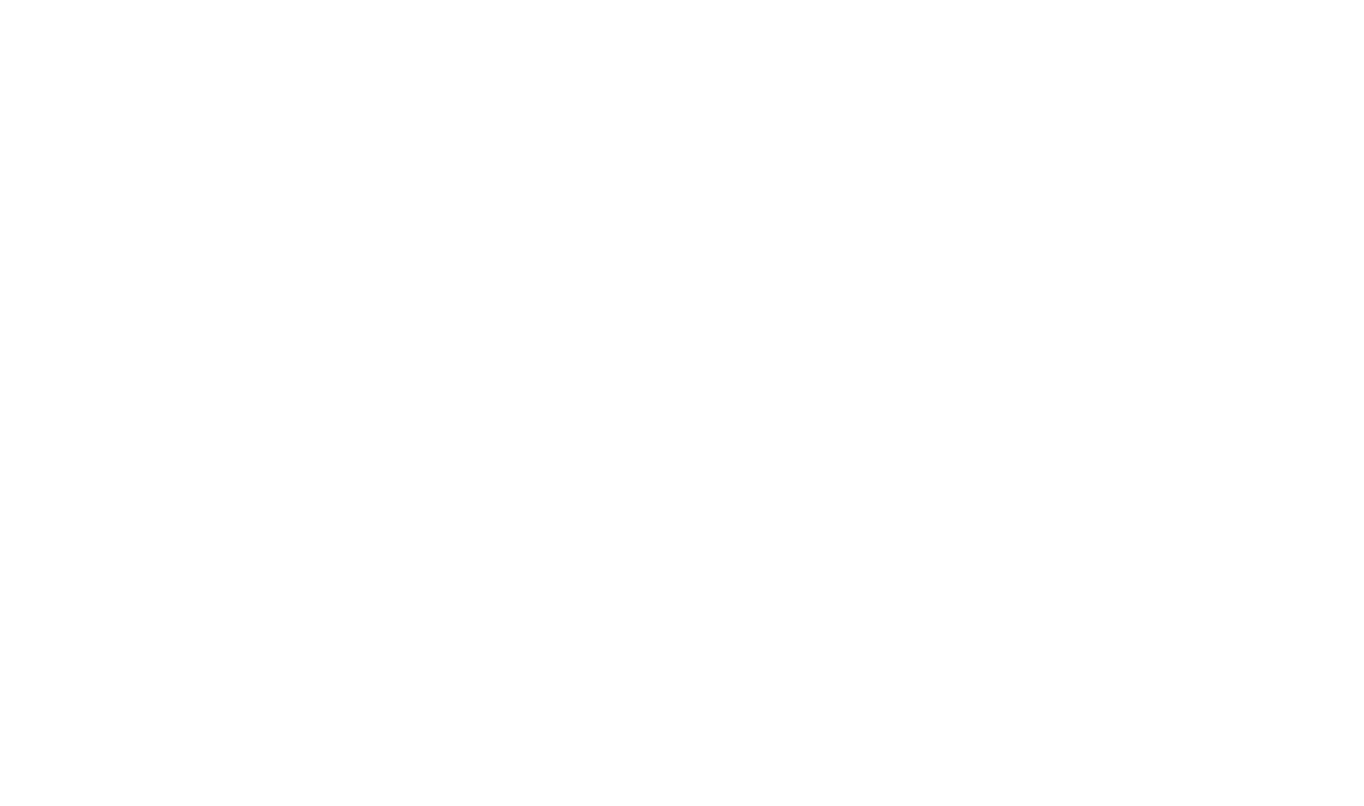 scroll, scrollTop: 0, scrollLeft: 0, axis: both 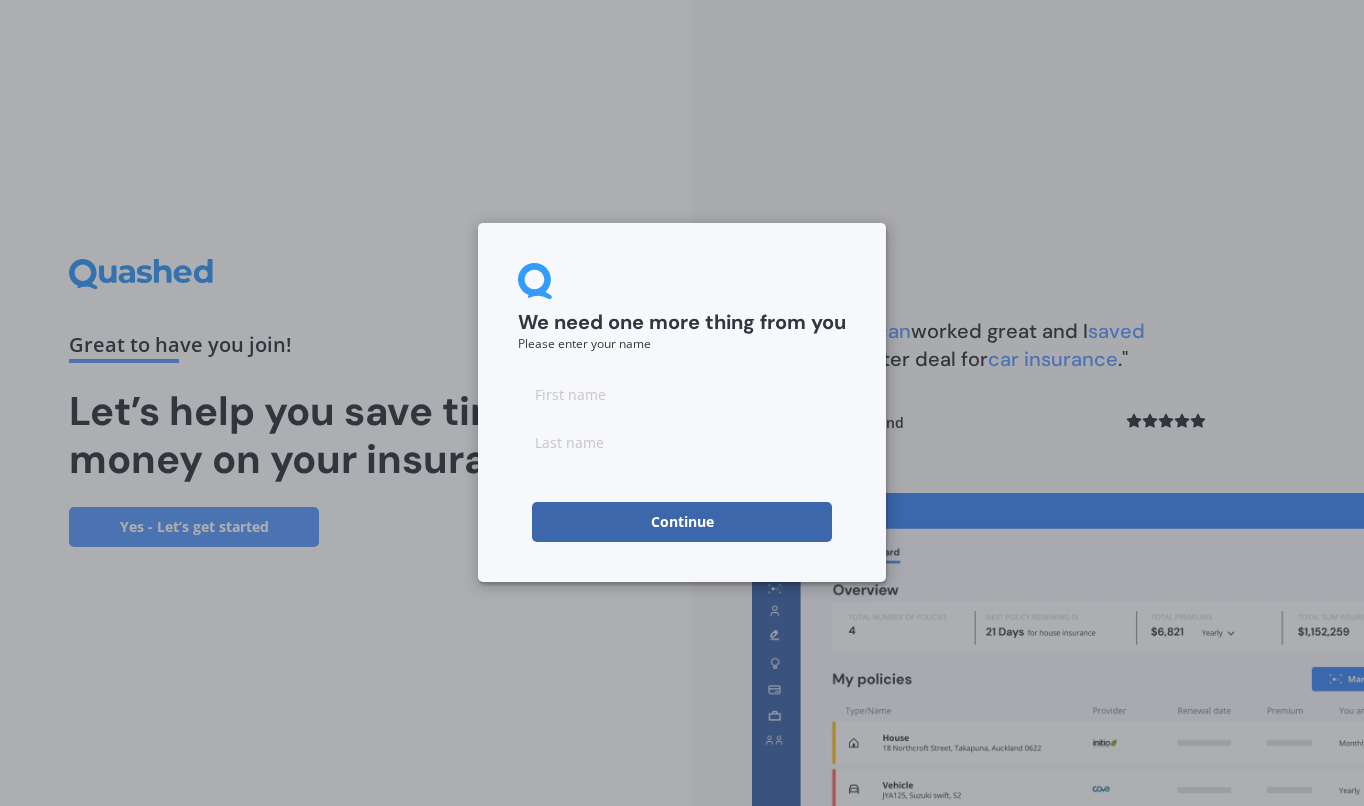 click at bounding box center [682, 394] 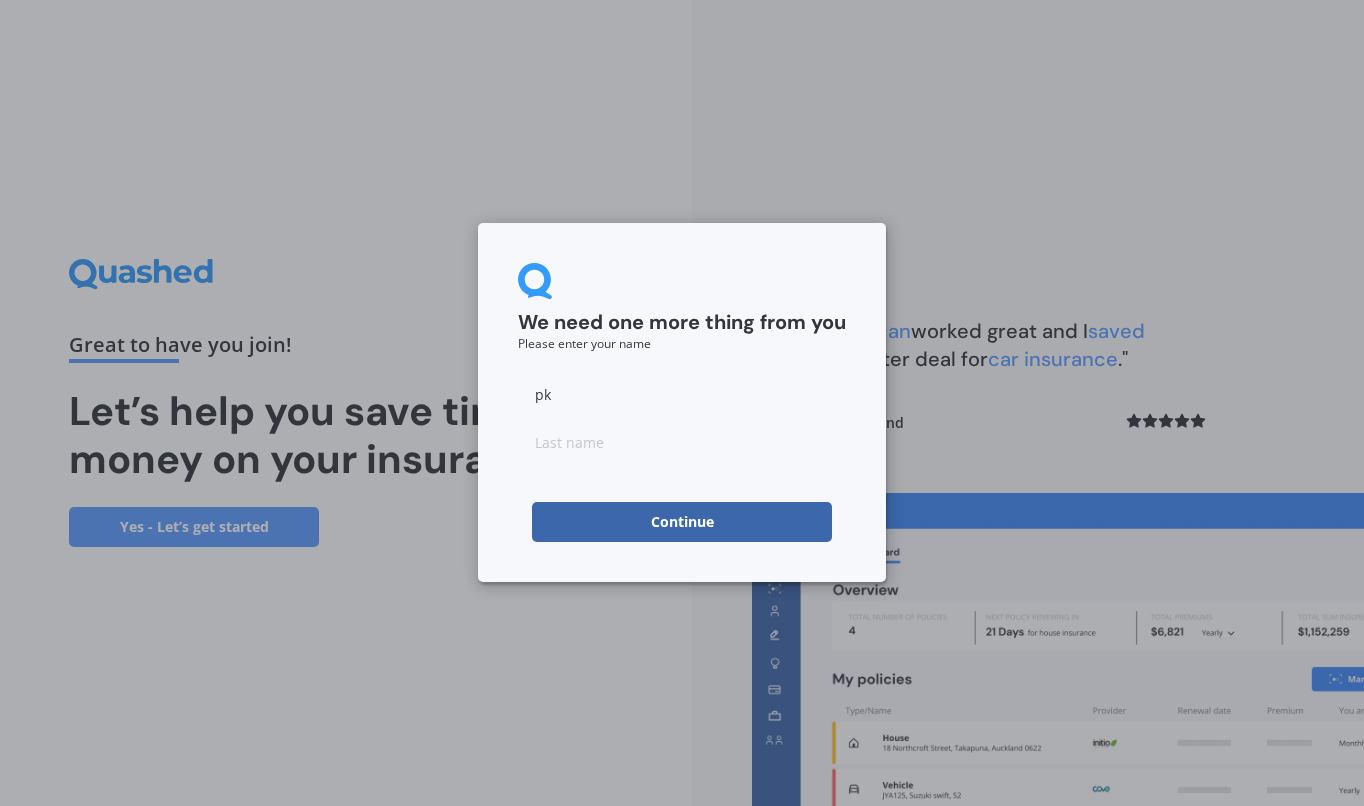 type on "pk" 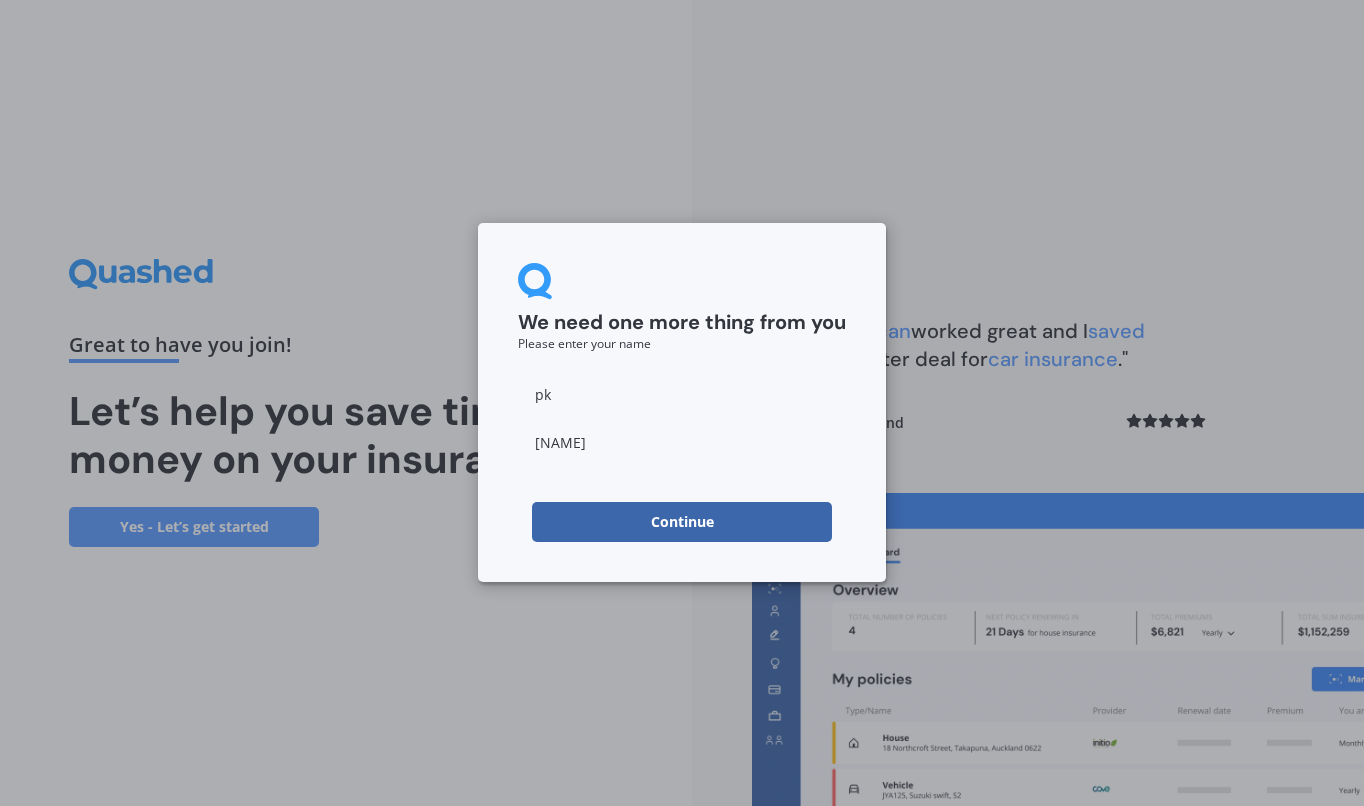 click on "Continue" at bounding box center (682, 522) 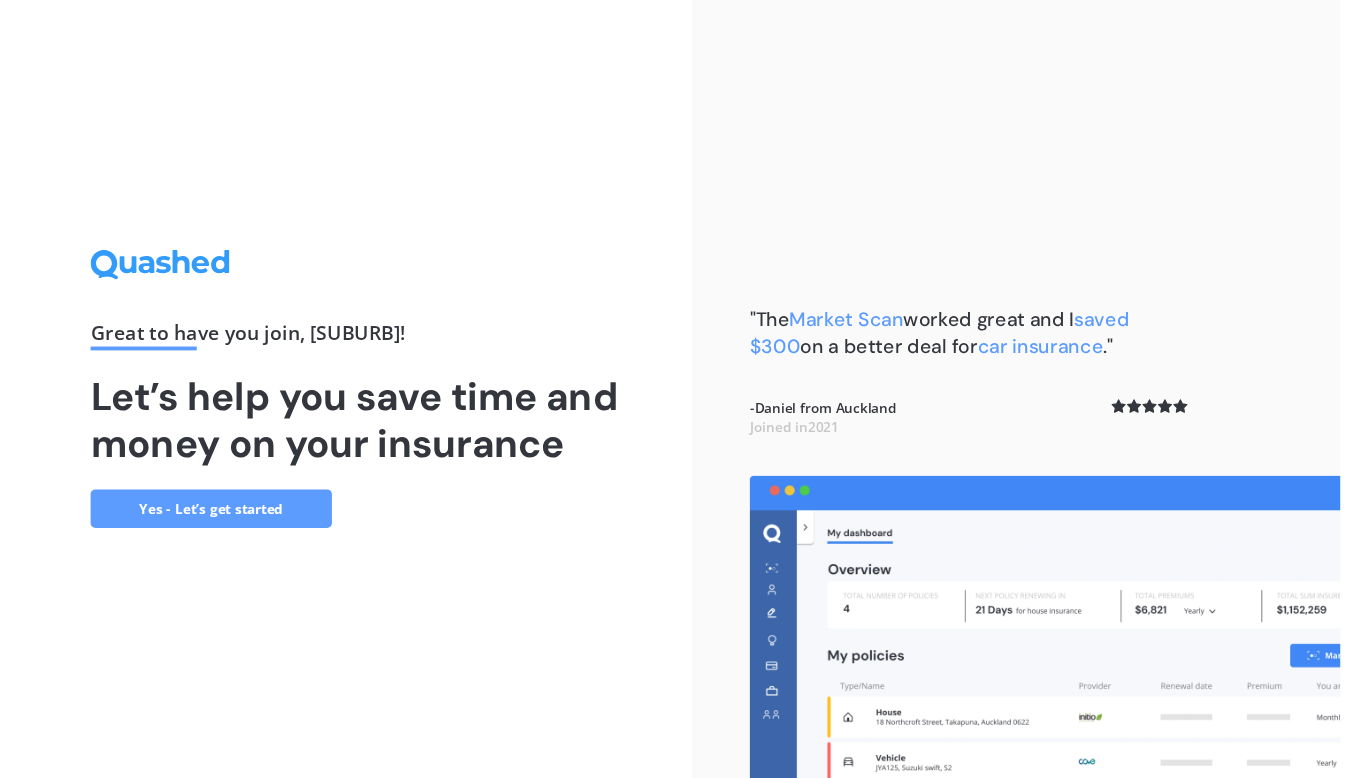 scroll, scrollTop: 0, scrollLeft: 0, axis: both 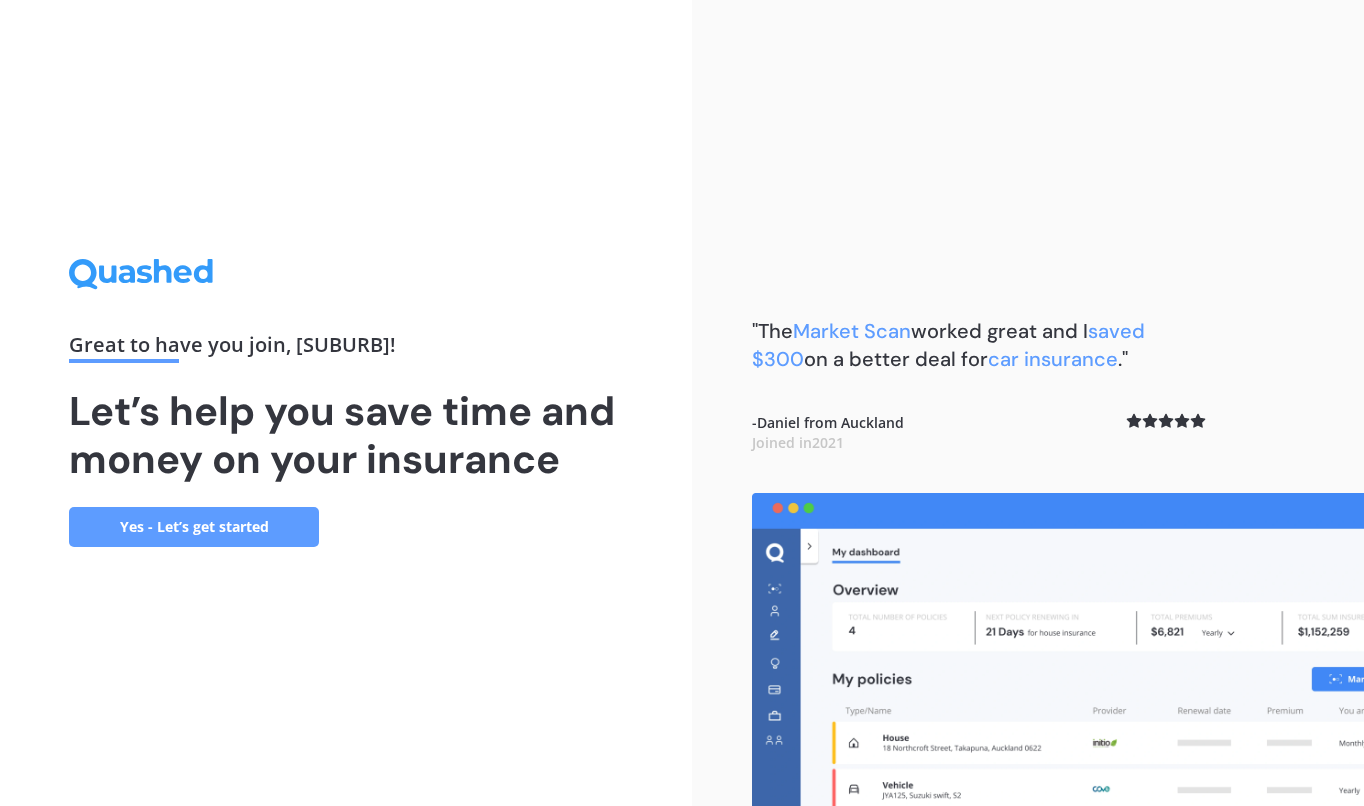 click on "Yes - Let’s get started" at bounding box center [194, 527] 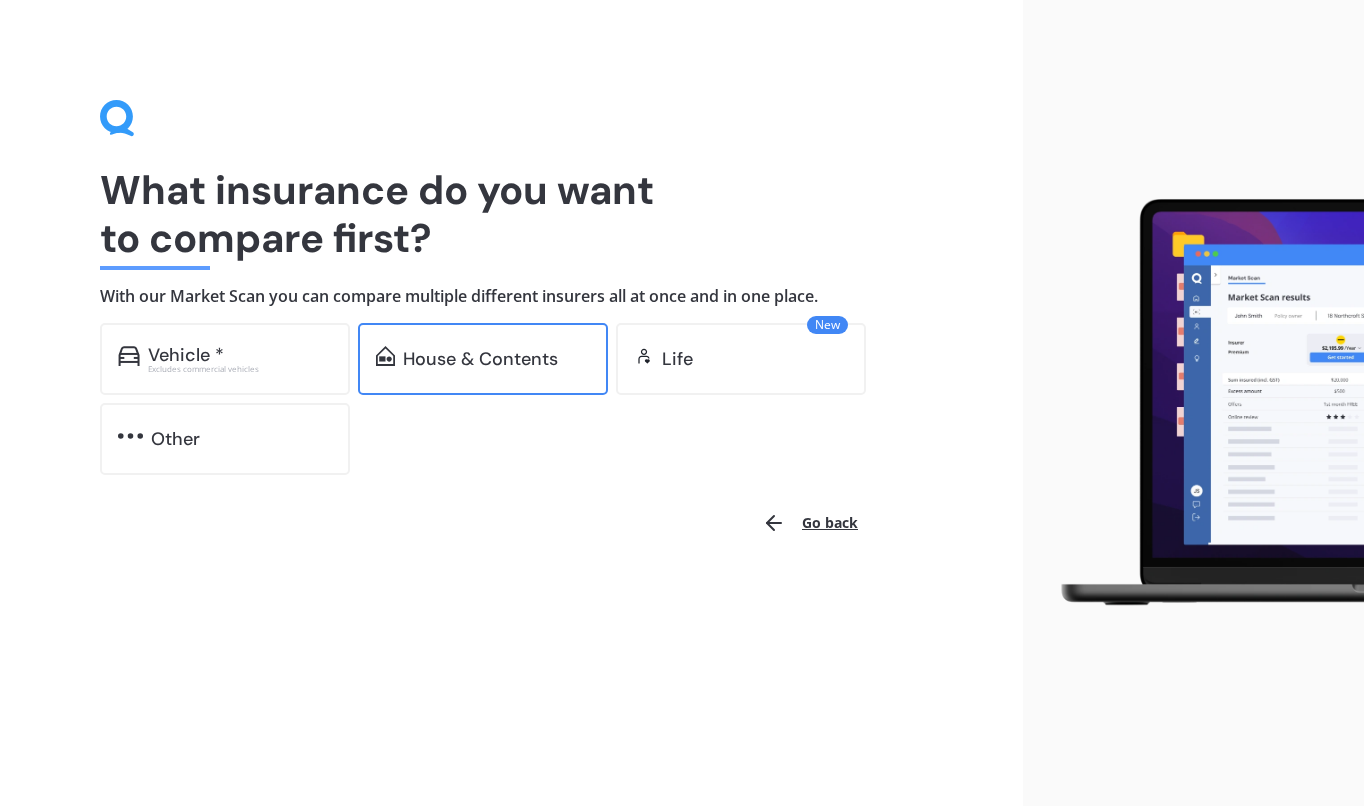 click on "House & Contents" at bounding box center [186, 355] 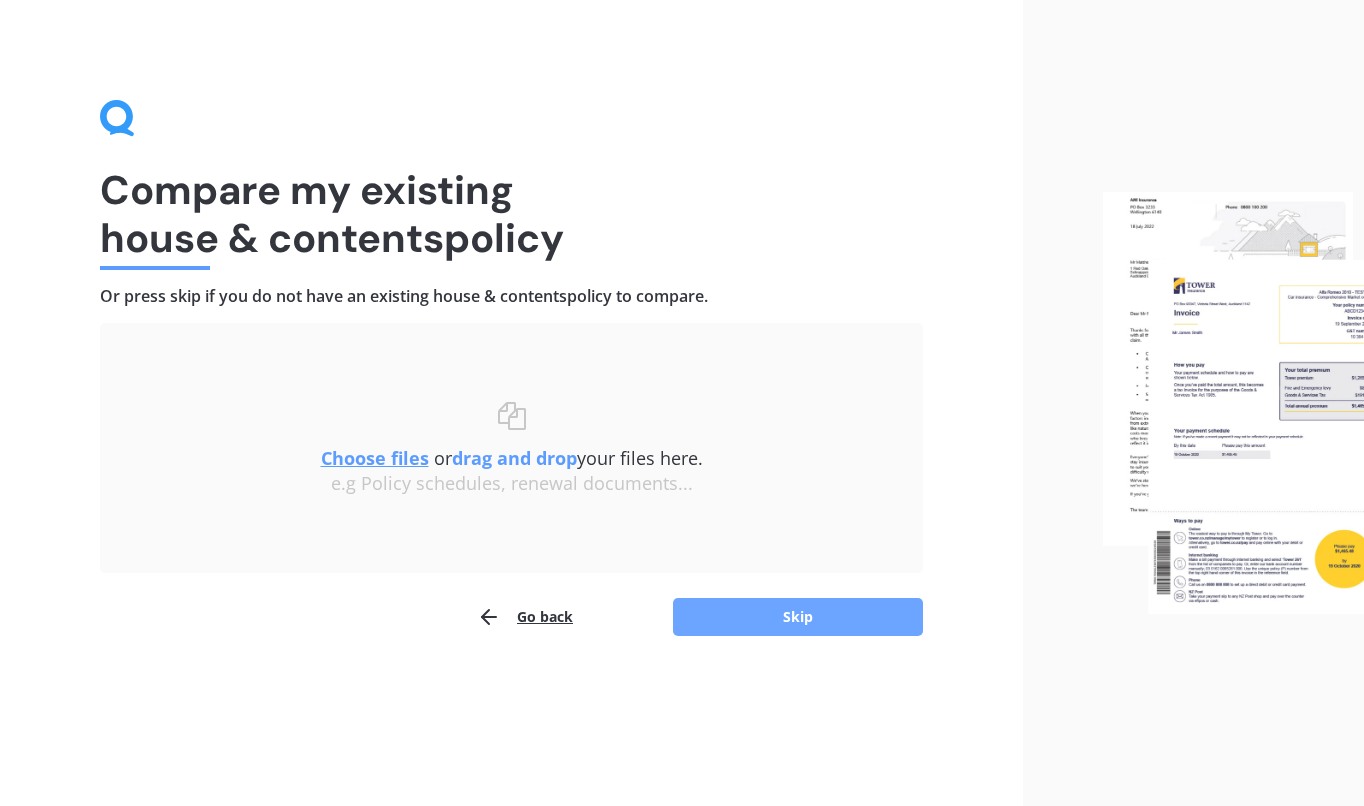 click on "Skip" at bounding box center (798, 617) 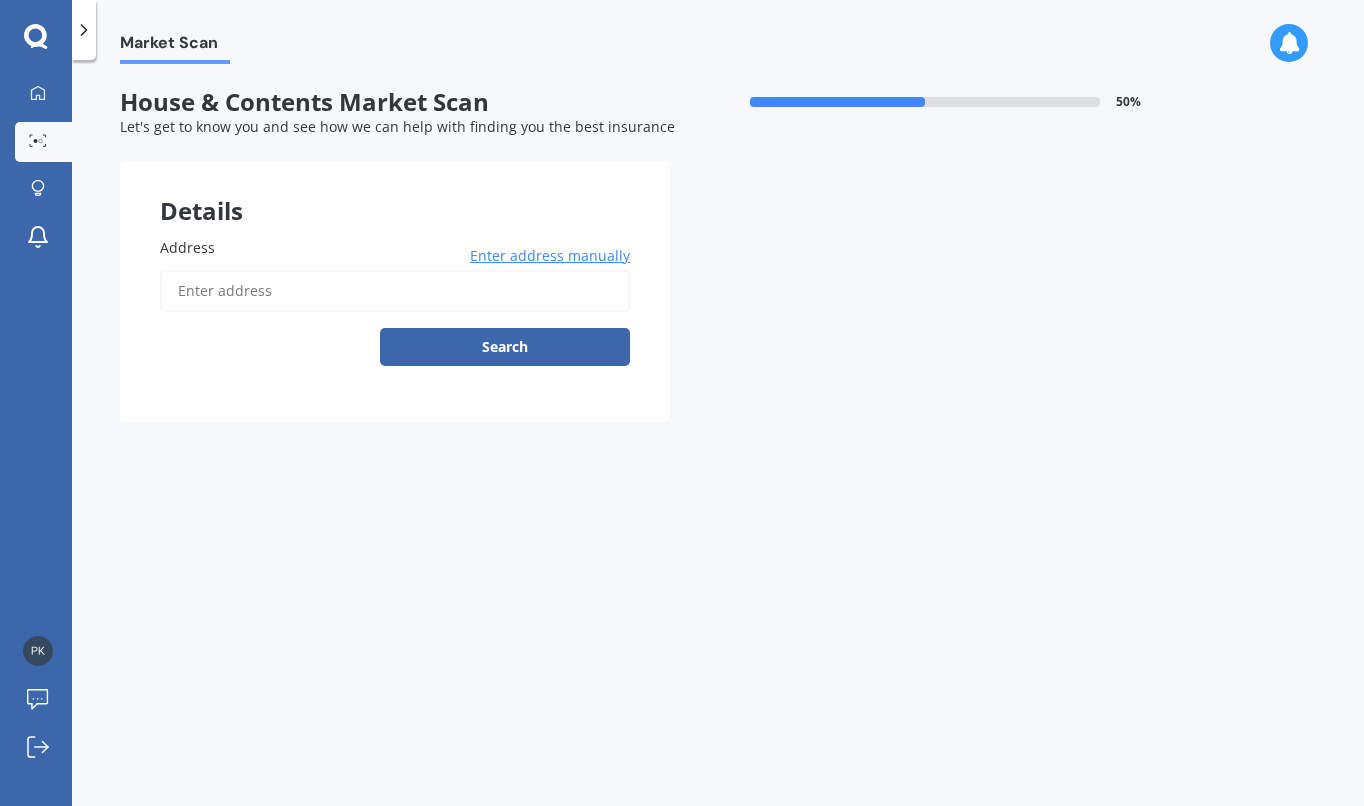 click on "Address" at bounding box center (395, 291) 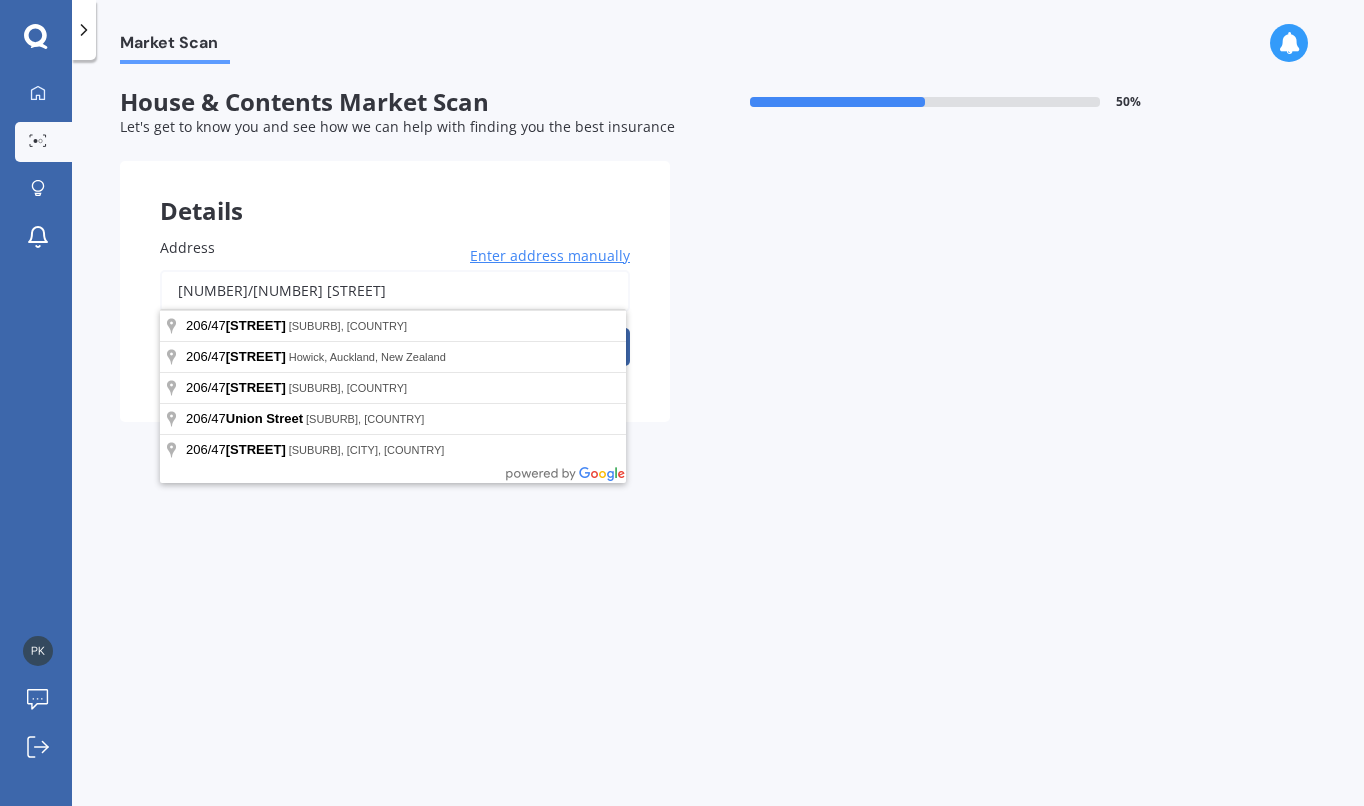 click on "[NUMBER]/[NUMBER] [STREET]" at bounding box center [395, 291] 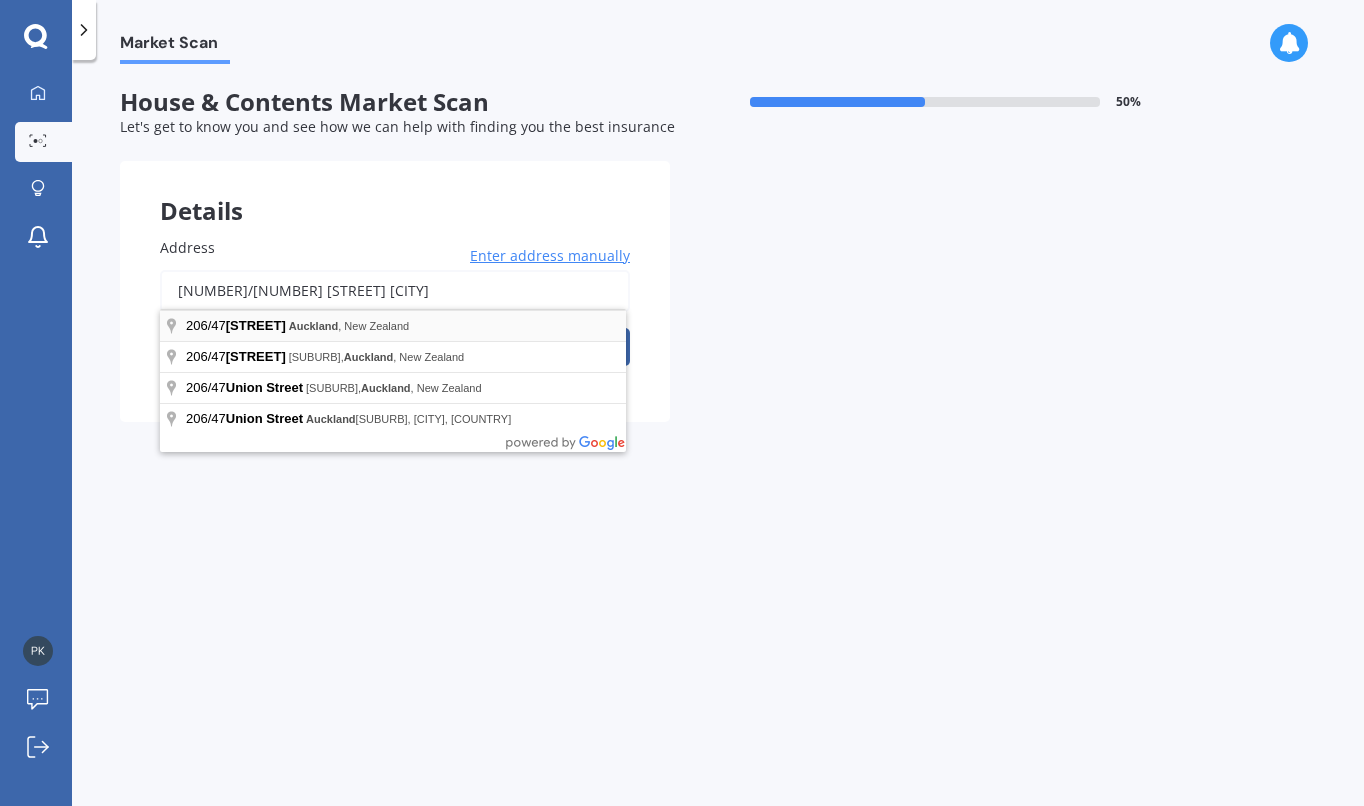 type on "[NUMBER]/[NUMBER] [STREET] [CITY]" 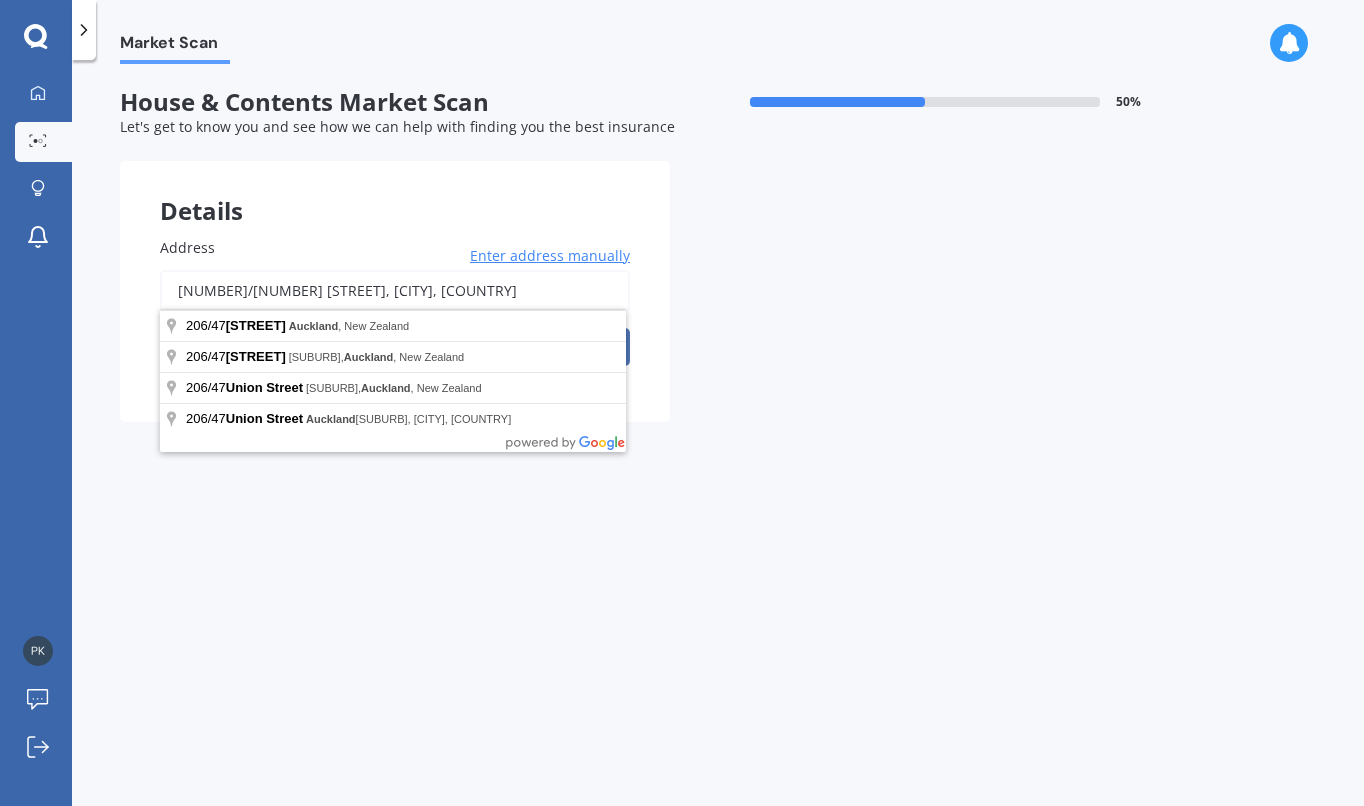 drag, startPoint x: 396, startPoint y: 320, endPoint x: 429, endPoint y: 328, distance: 33.955853 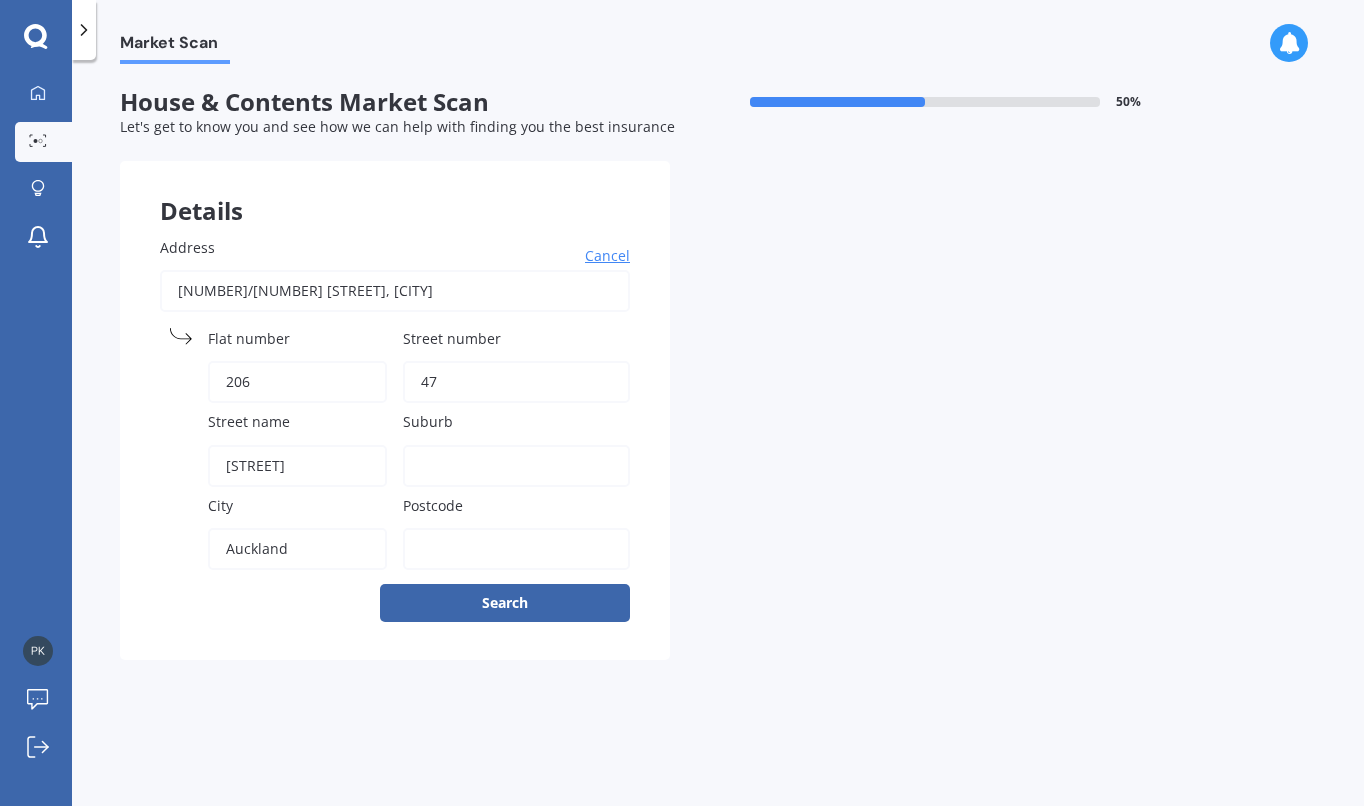 click on "Suburb" at bounding box center [516, 466] 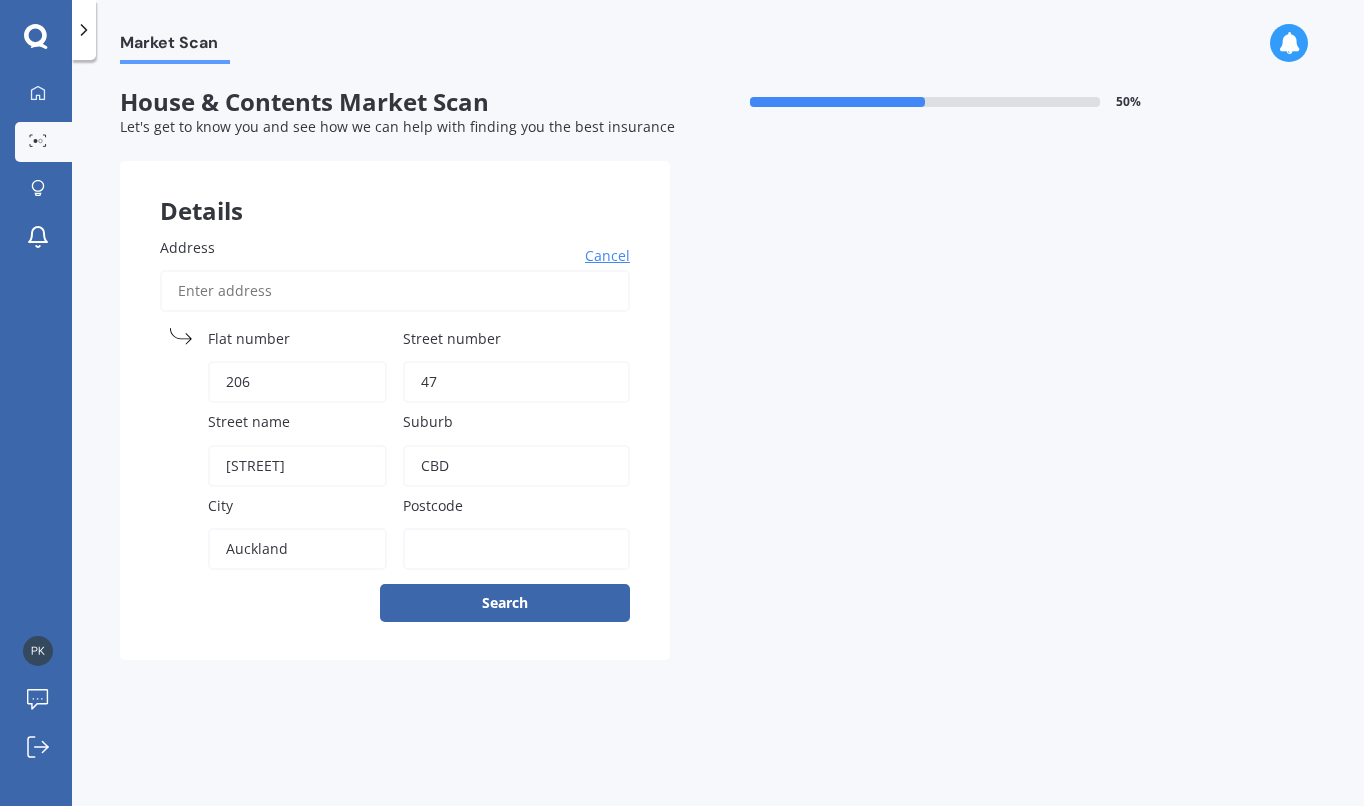 type on "CBD" 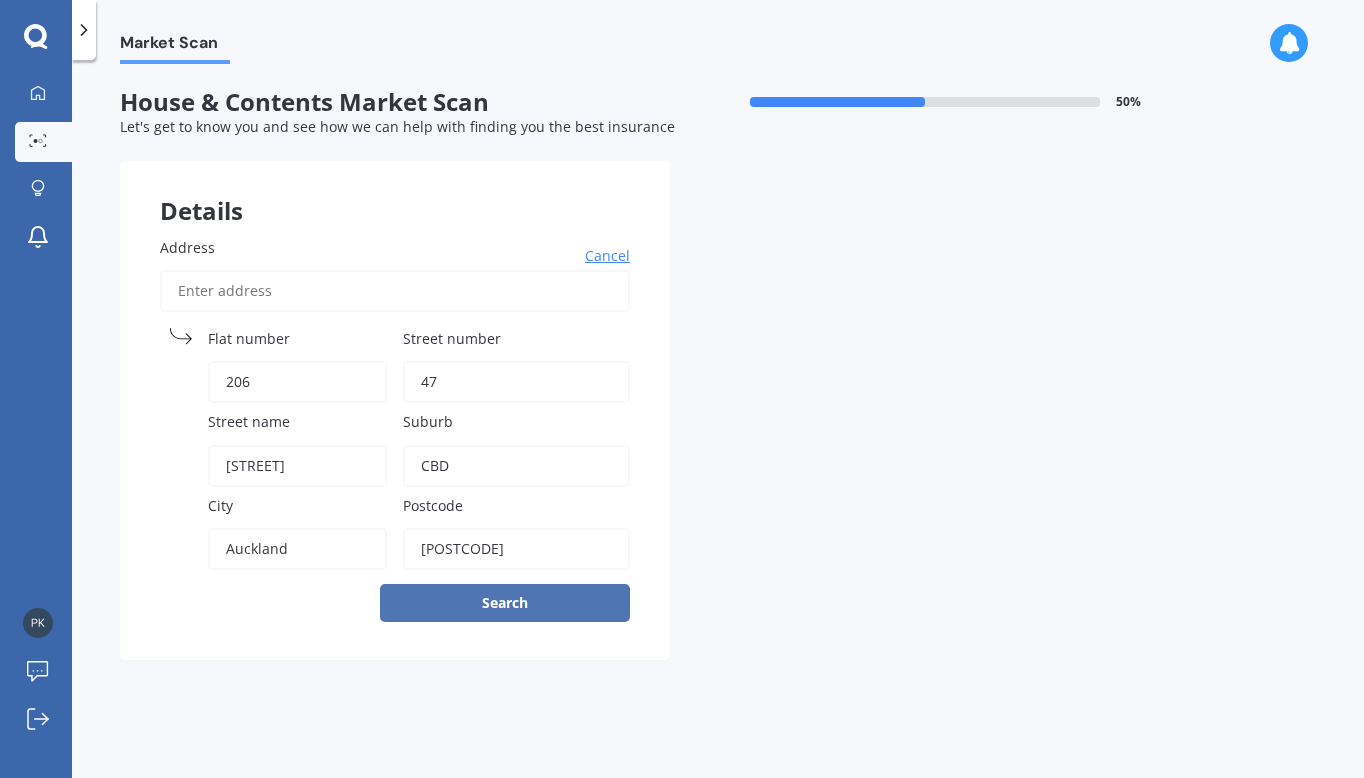 type on "[POSTCODE]" 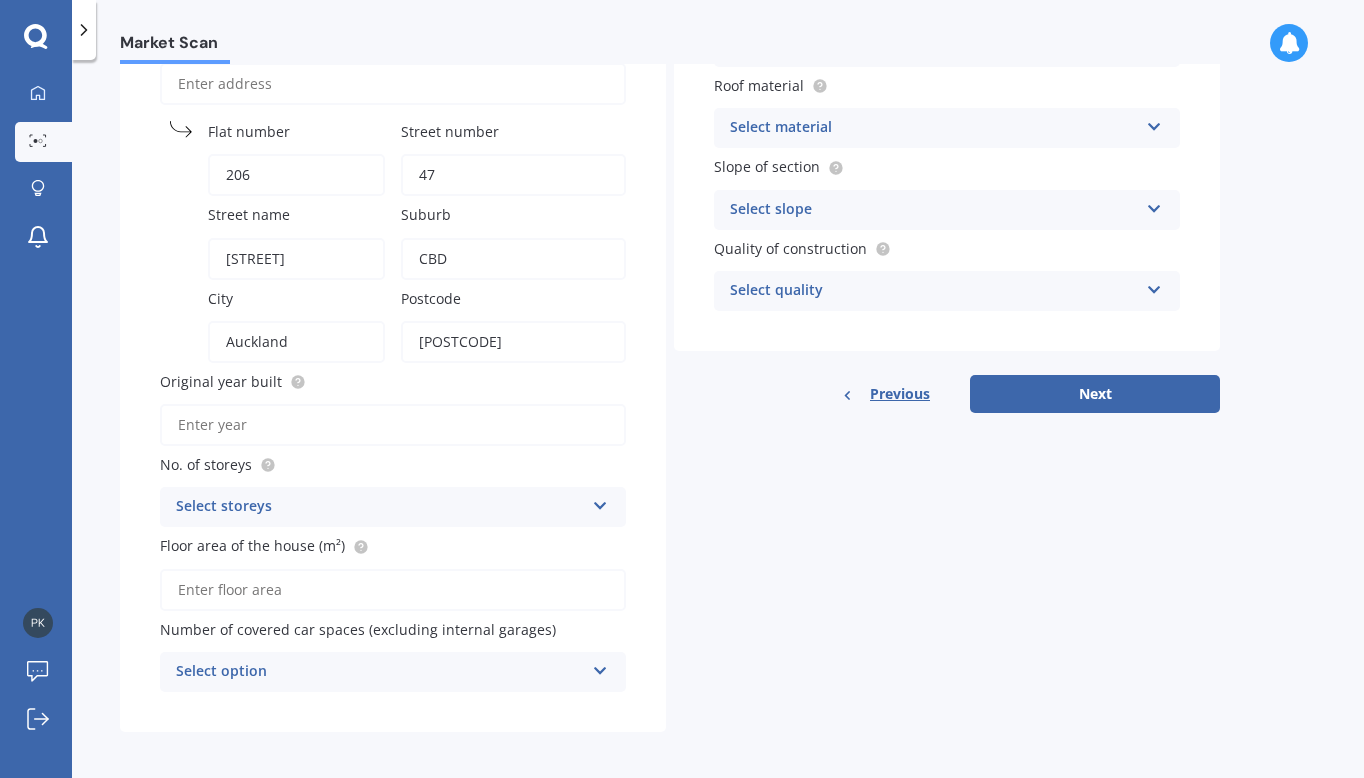scroll, scrollTop: 206, scrollLeft: 0, axis: vertical 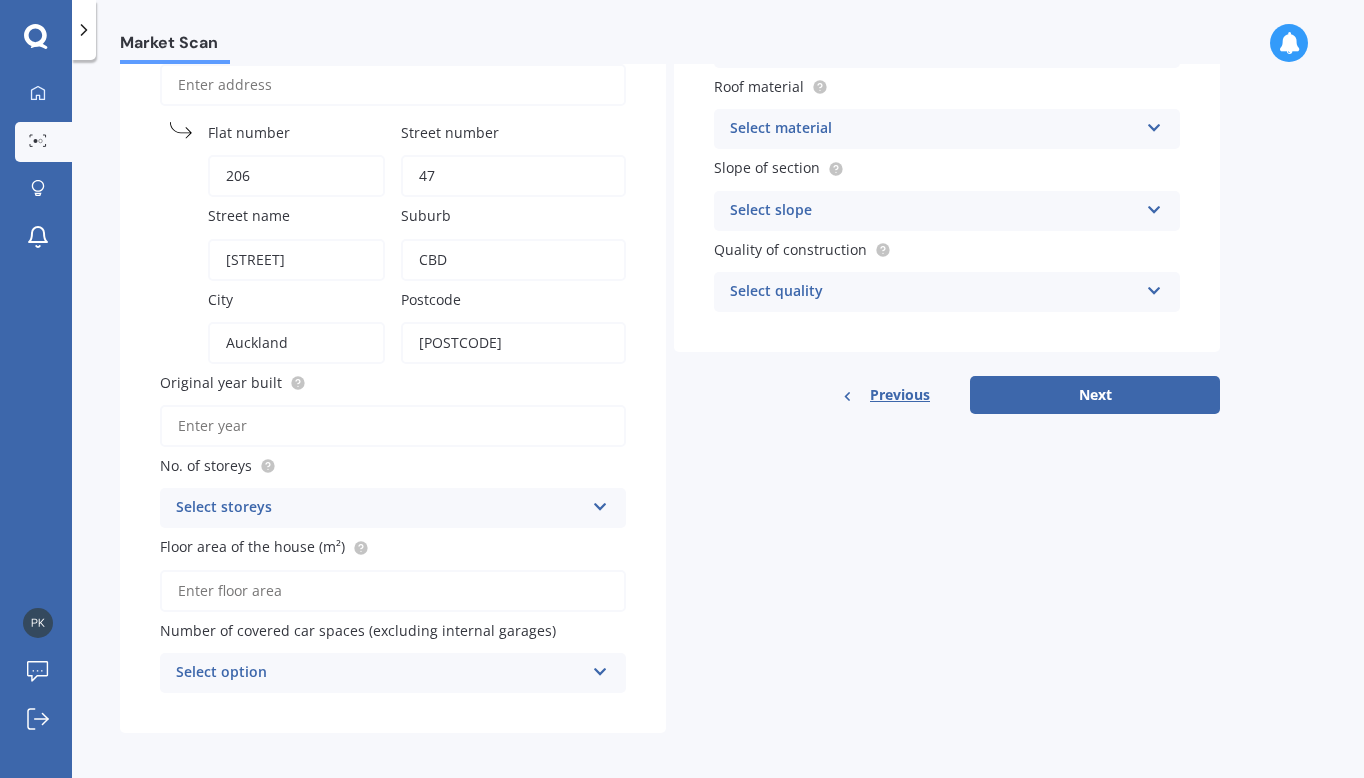 click on "Select material Flat fibre cement Flat membrane Flat metal covering Pitched concrete tiles Pitched fibre cement covering Pitched metal covering Pitched slate Pitched terracotta tiles Pitched timber shingles Other" at bounding box center (393, 508) 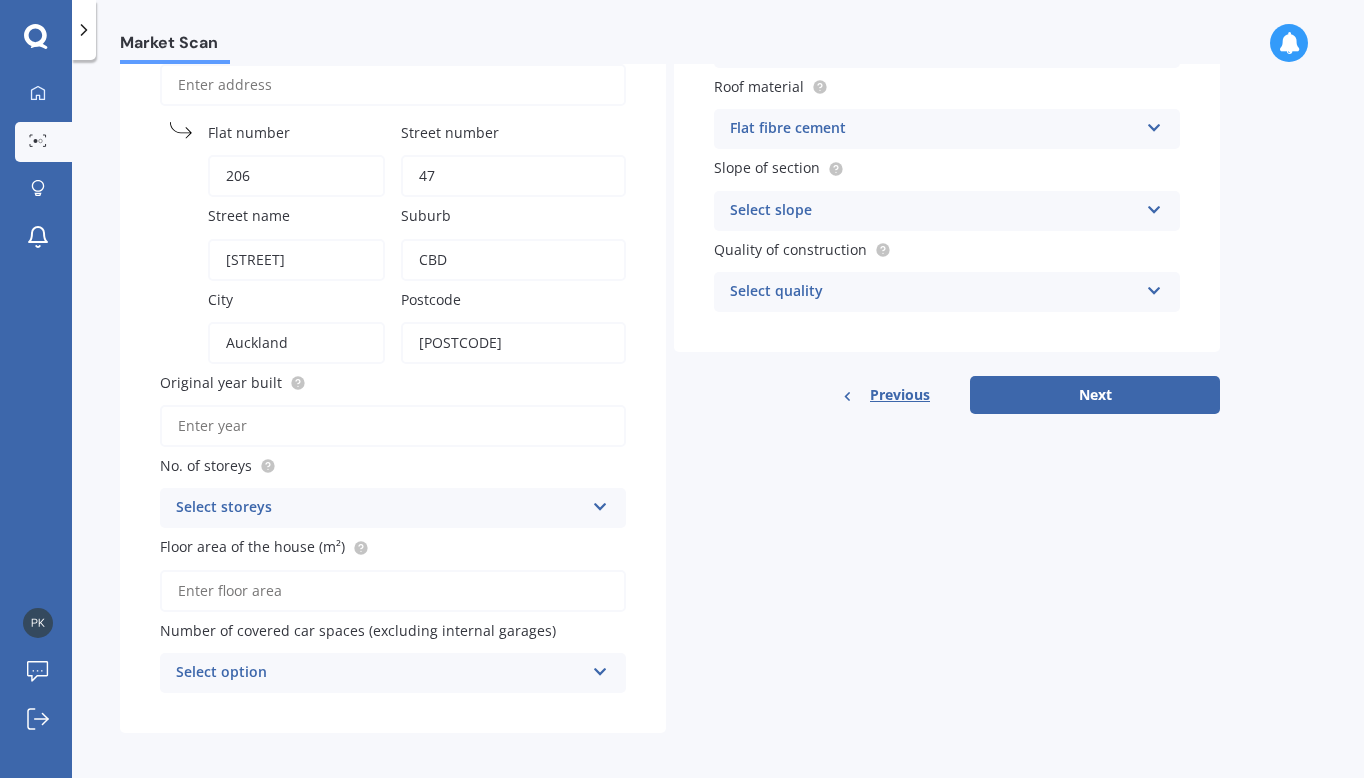 click at bounding box center [600, 503] 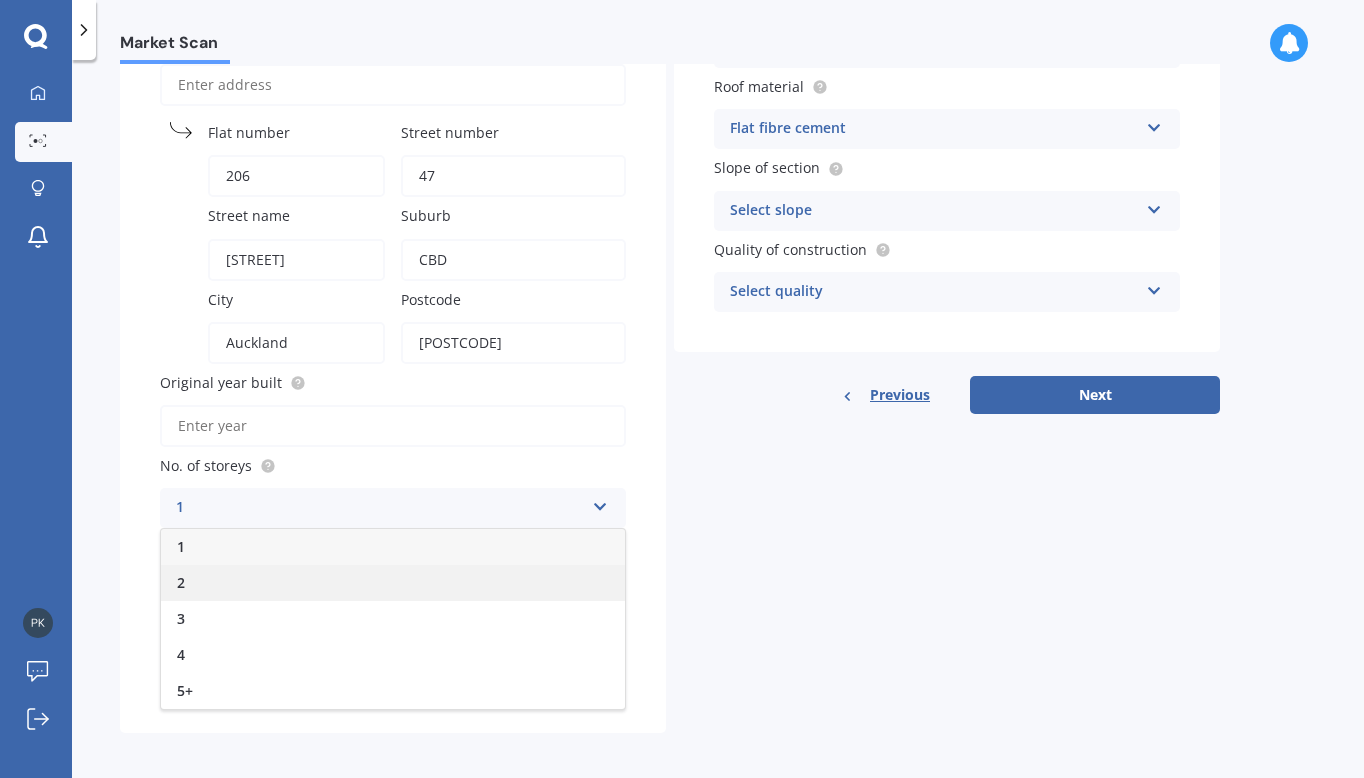 click on "2" at bounding box center (393, 583) 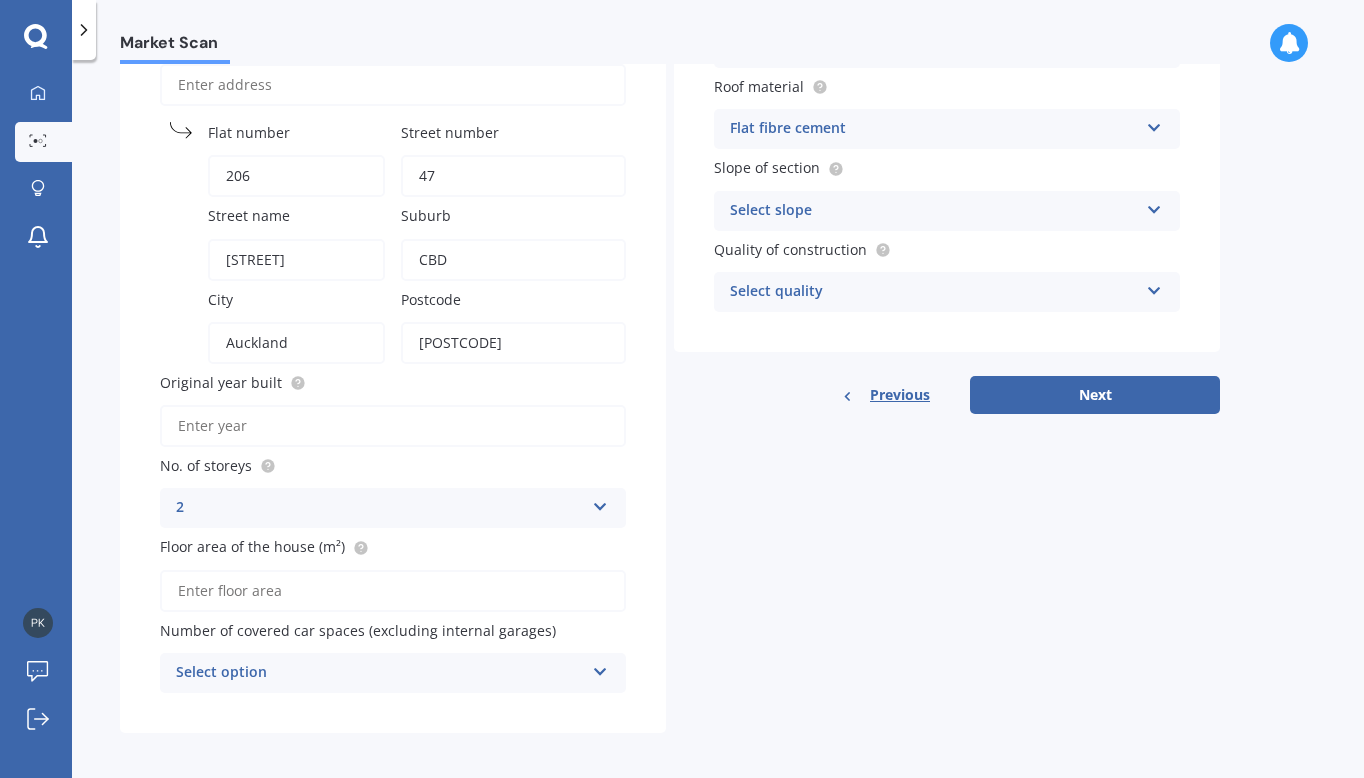 click on "Original year built" at bounding box center [393, 426] 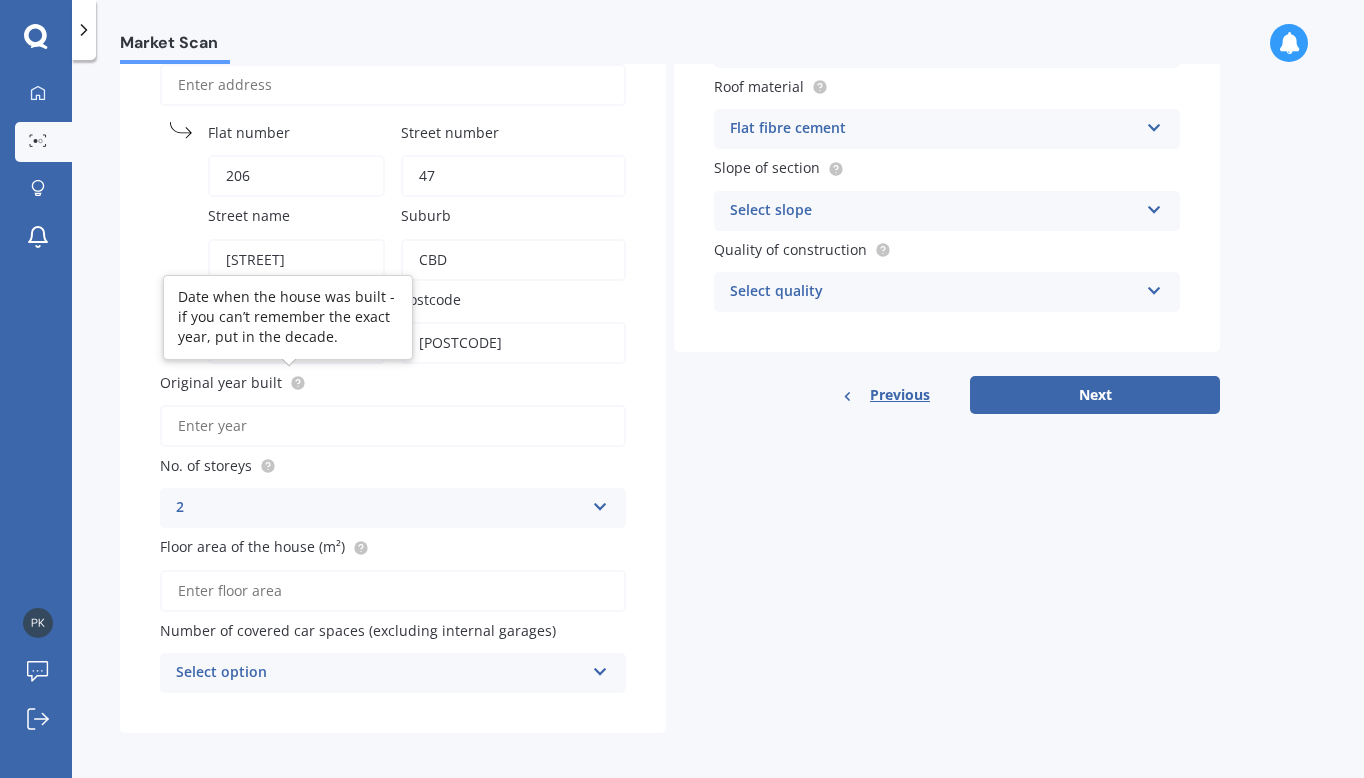 click at bounding box center (297, 382) 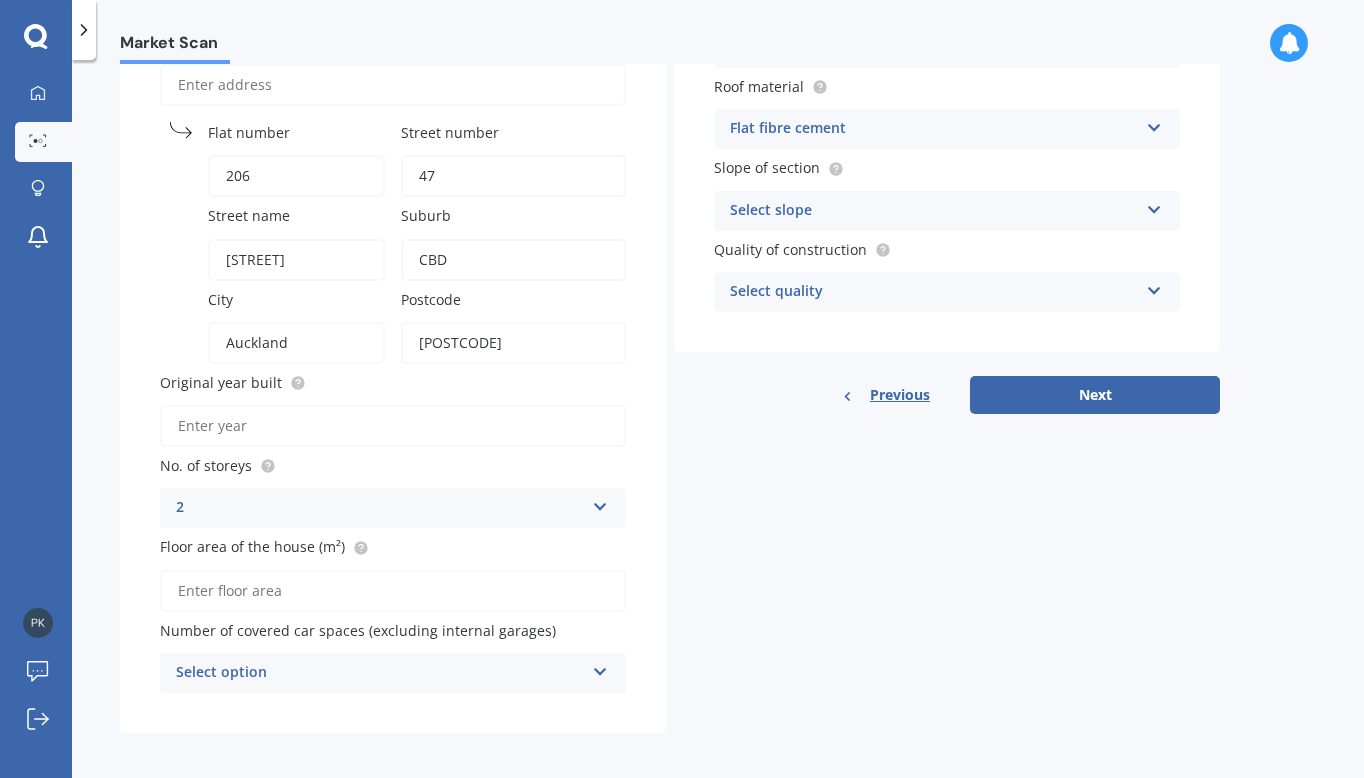 click on "Original year built" at bounding box center (393, 426) 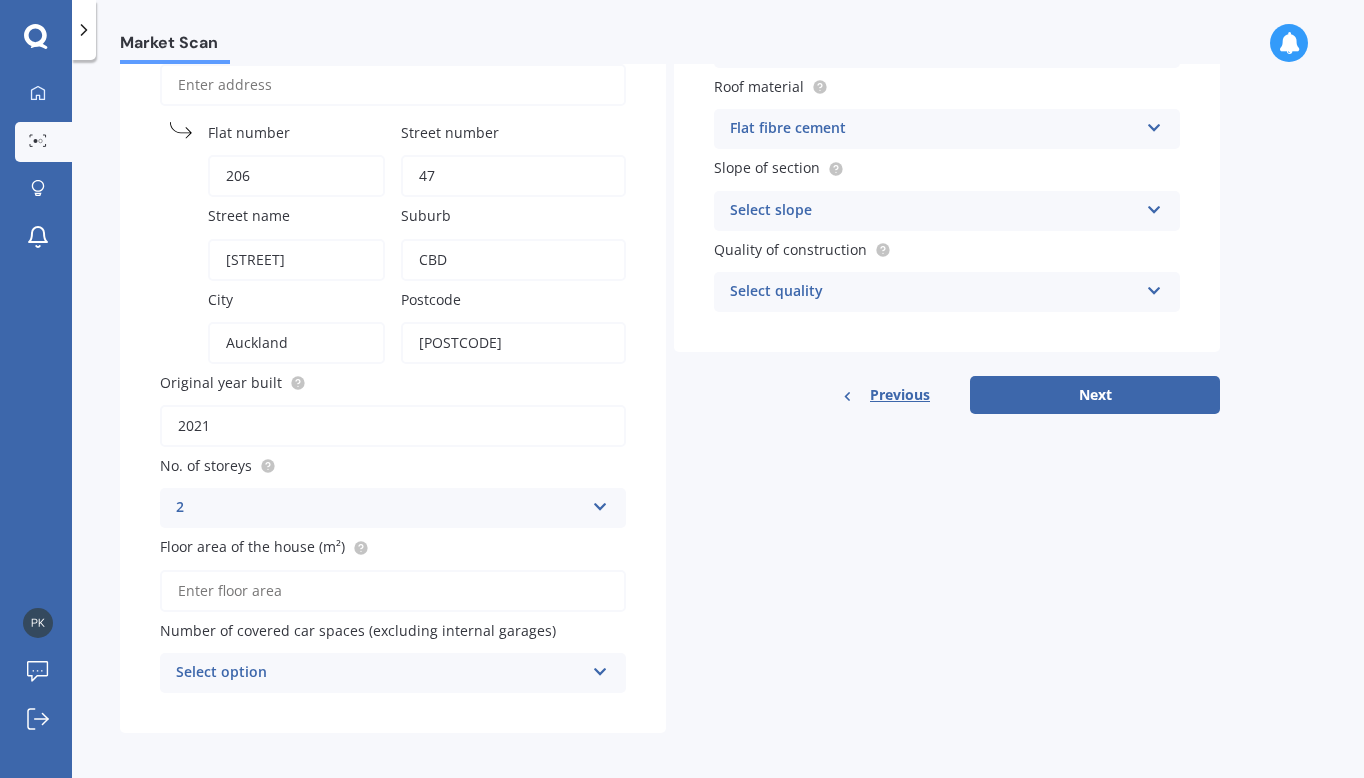 type on "2021" 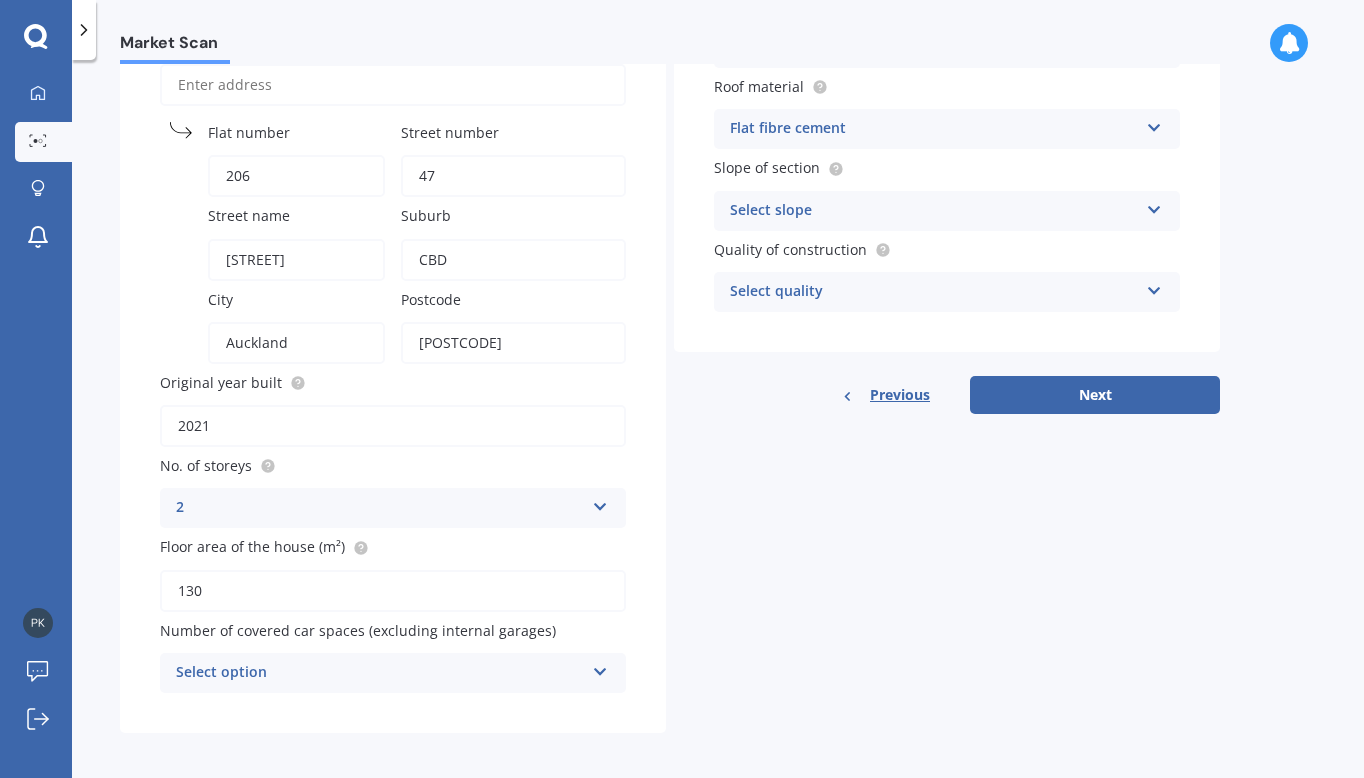 type on "130" 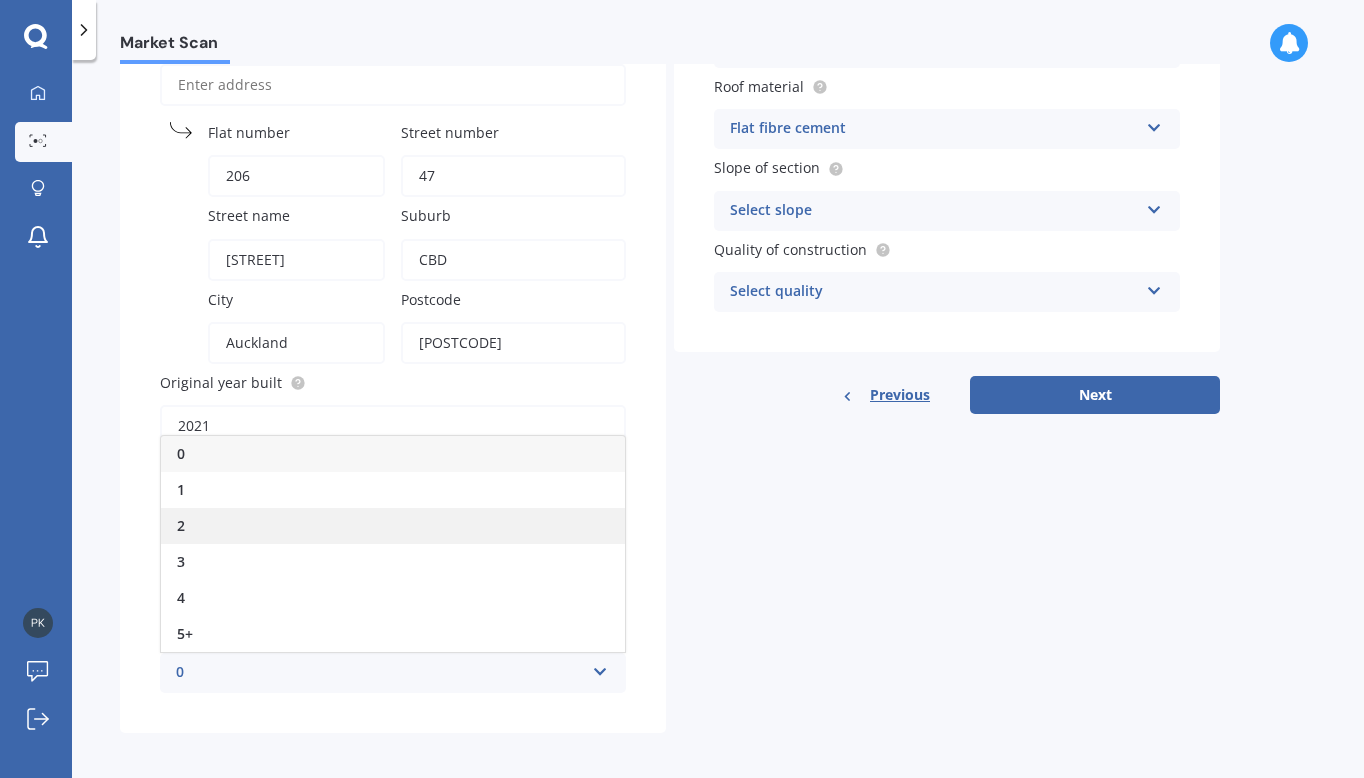click on "2" at bounding box center [393, 526] 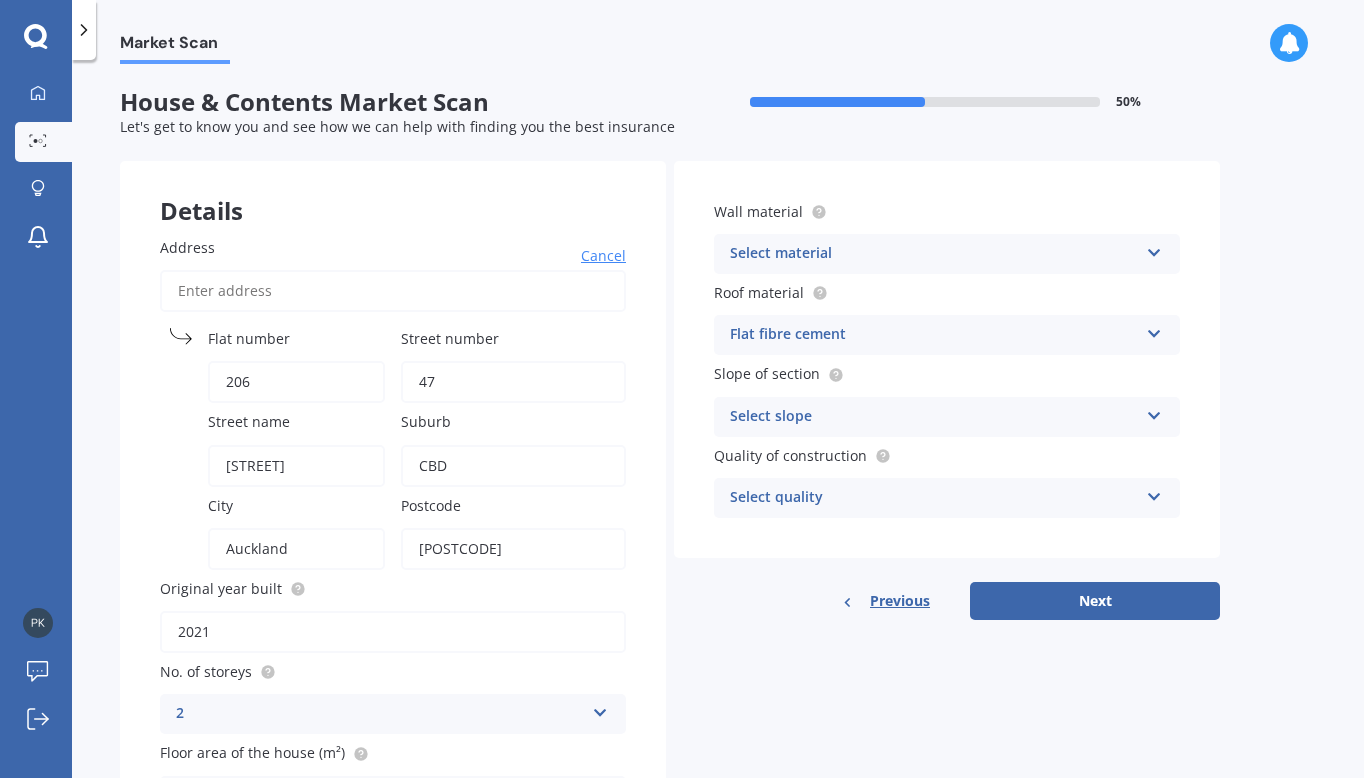 scroll, scrollTop: 0, scrollLeft: 0, axis: both 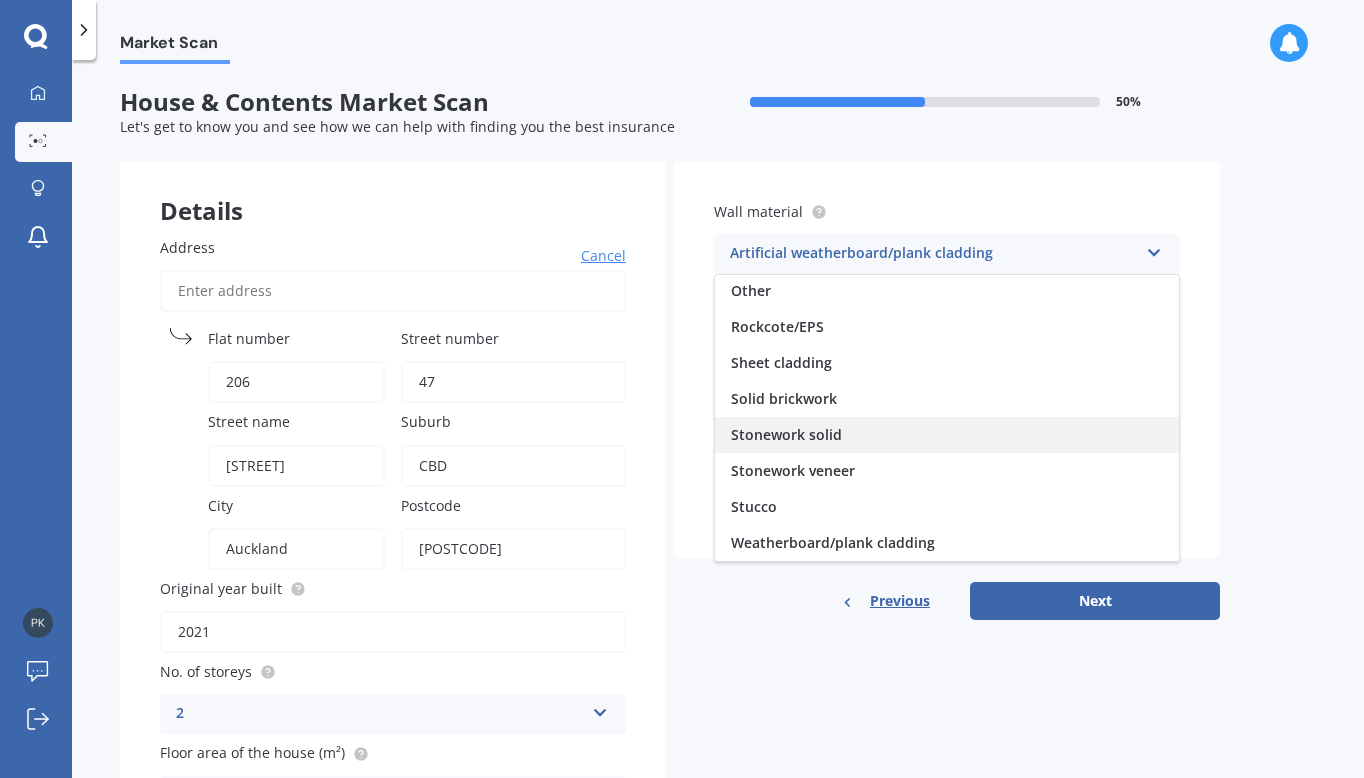 click on "Stonework solid" at bounding box center (947, 435) 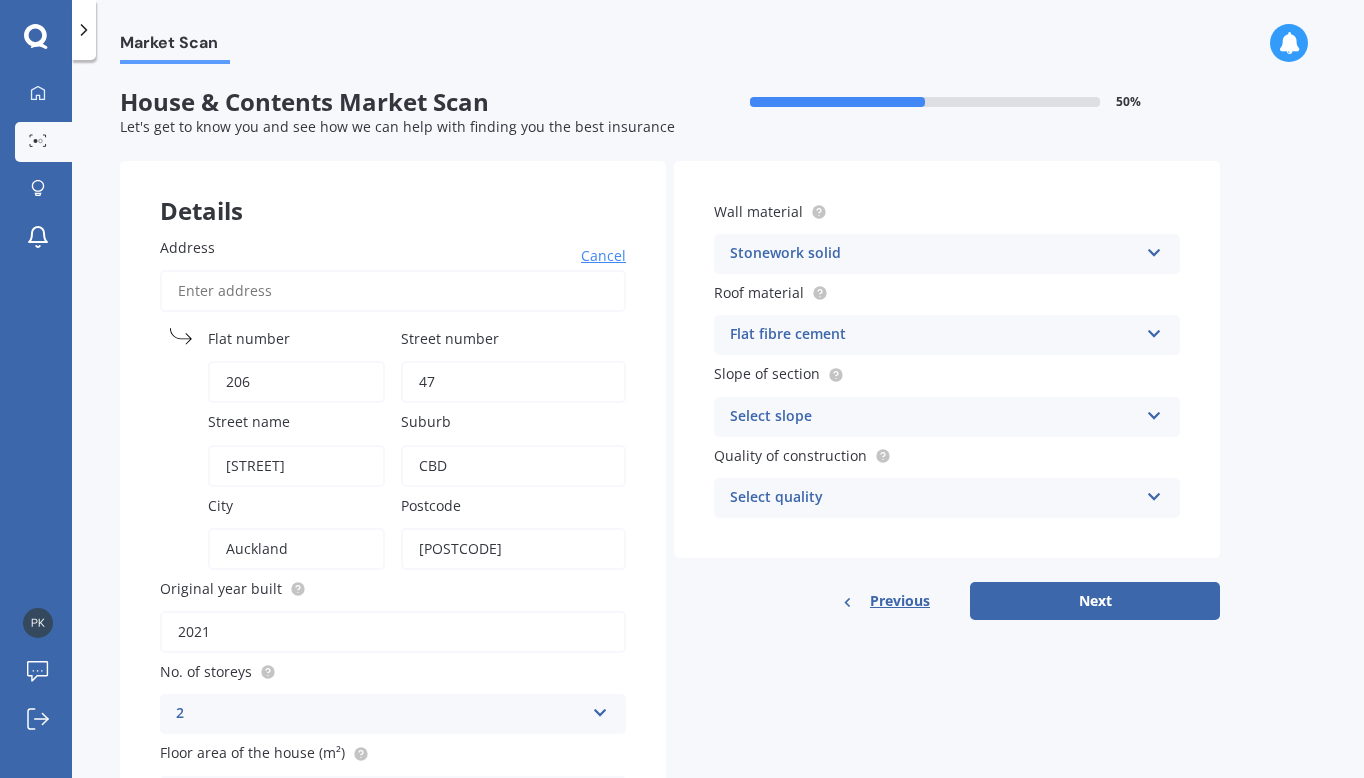 click on "Flat fibre cement" at bounding box center [380, 714] 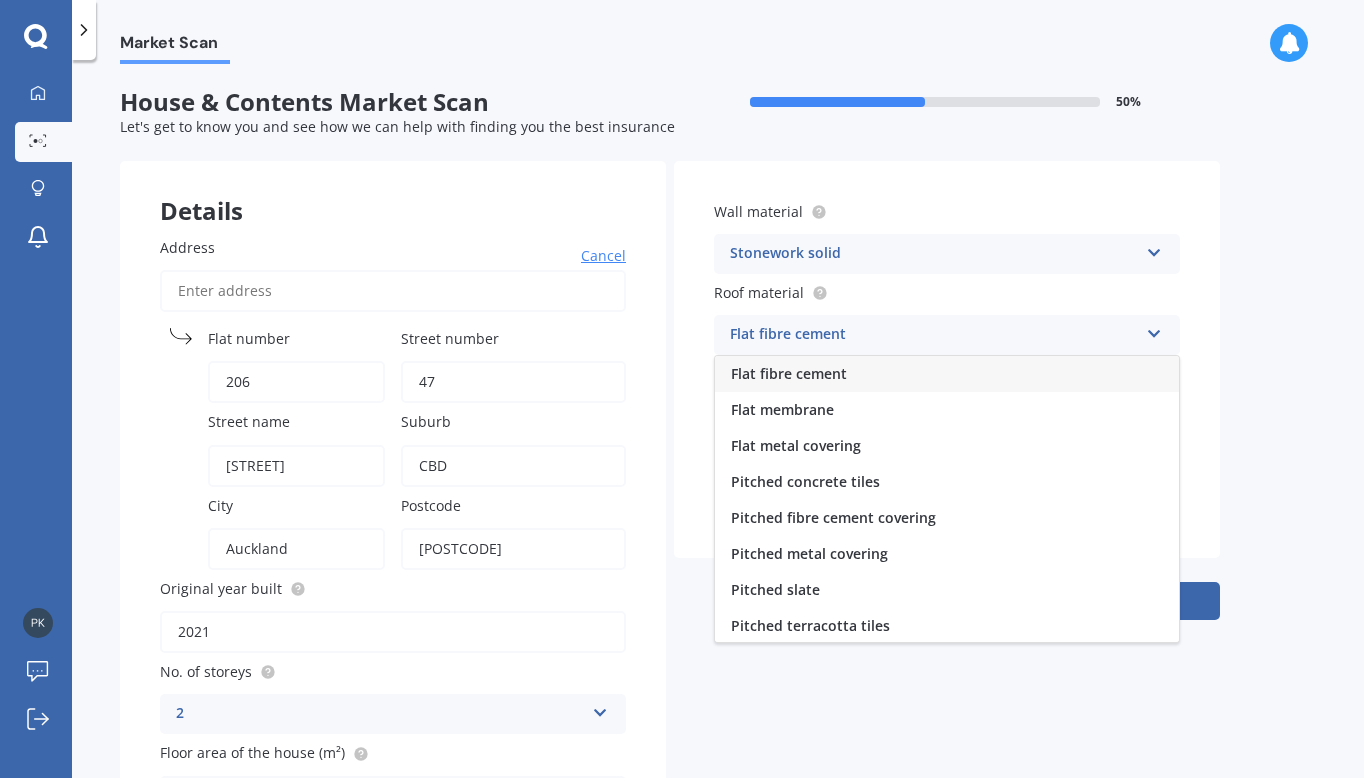click on "Flat fibre cement" at bounding box center [947, 374] 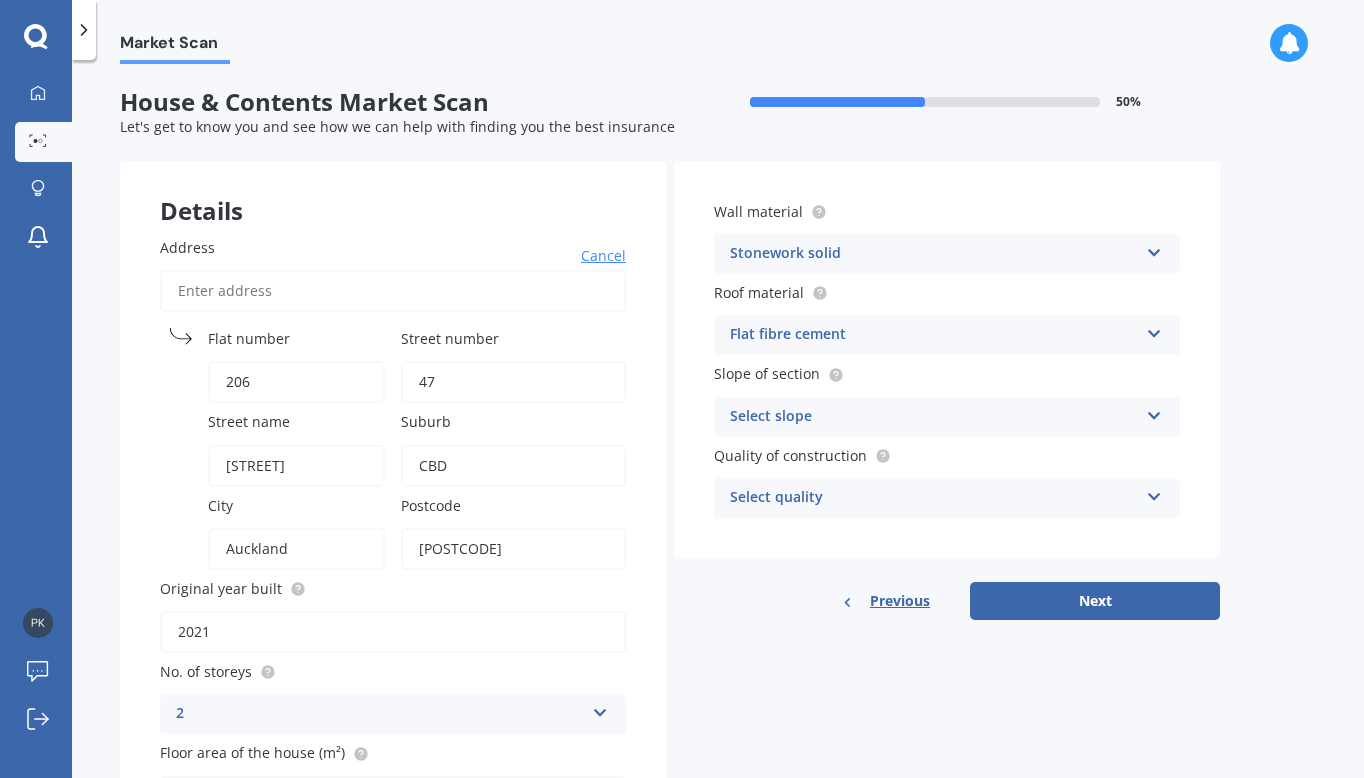 click on "Select slope" at bounding box center (934, 417) 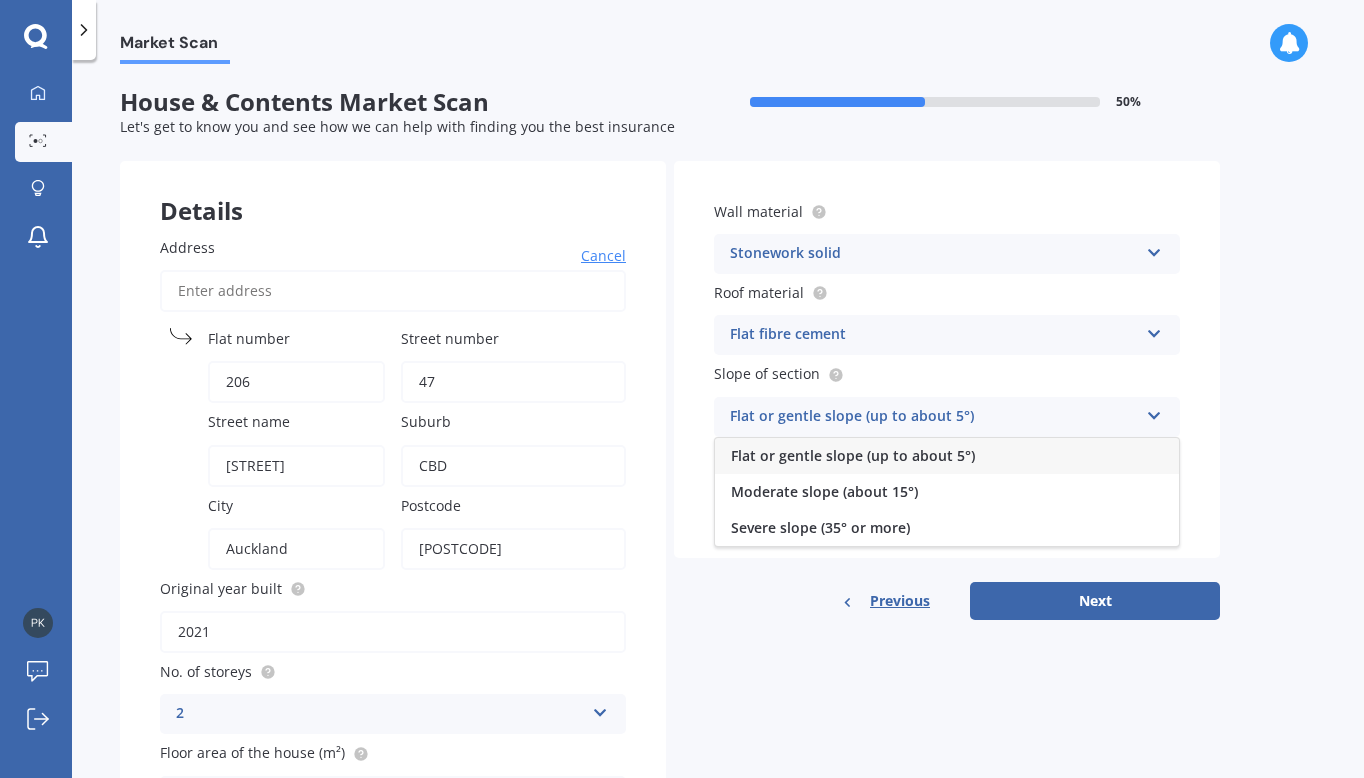 click on "Flat or gentle slope (up to about 5°)" at bounding box center (947, 456) 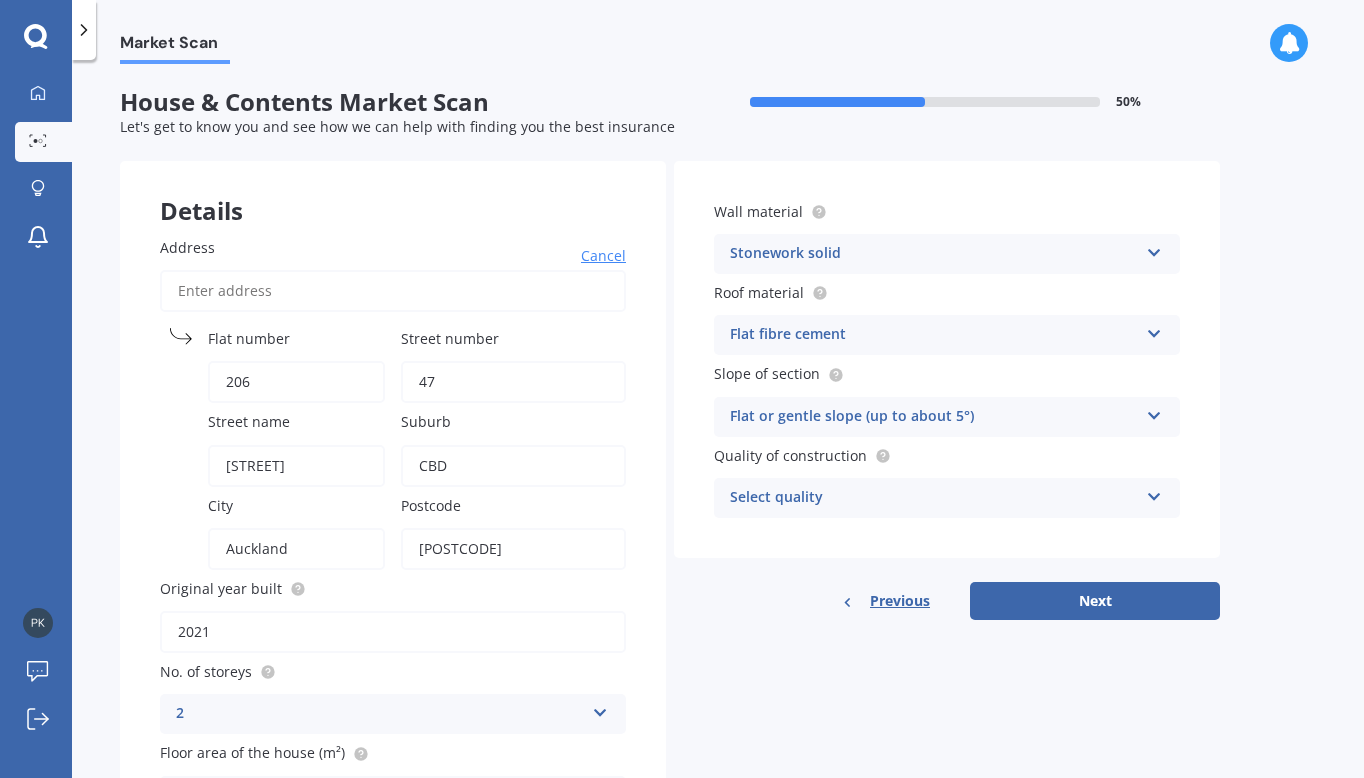 click on "Select quality" at bounding box center [934, 498] 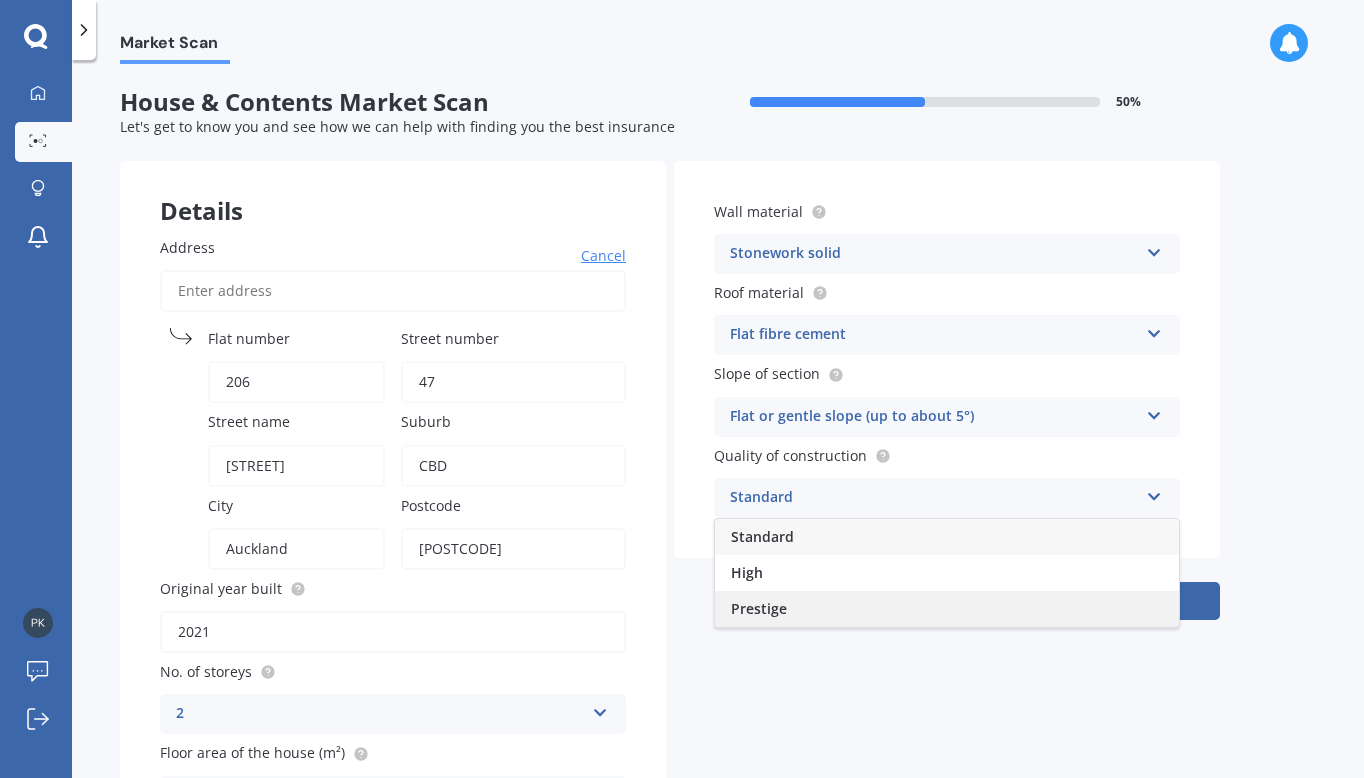 click on "Prestige" at bounding box center [947, 609] 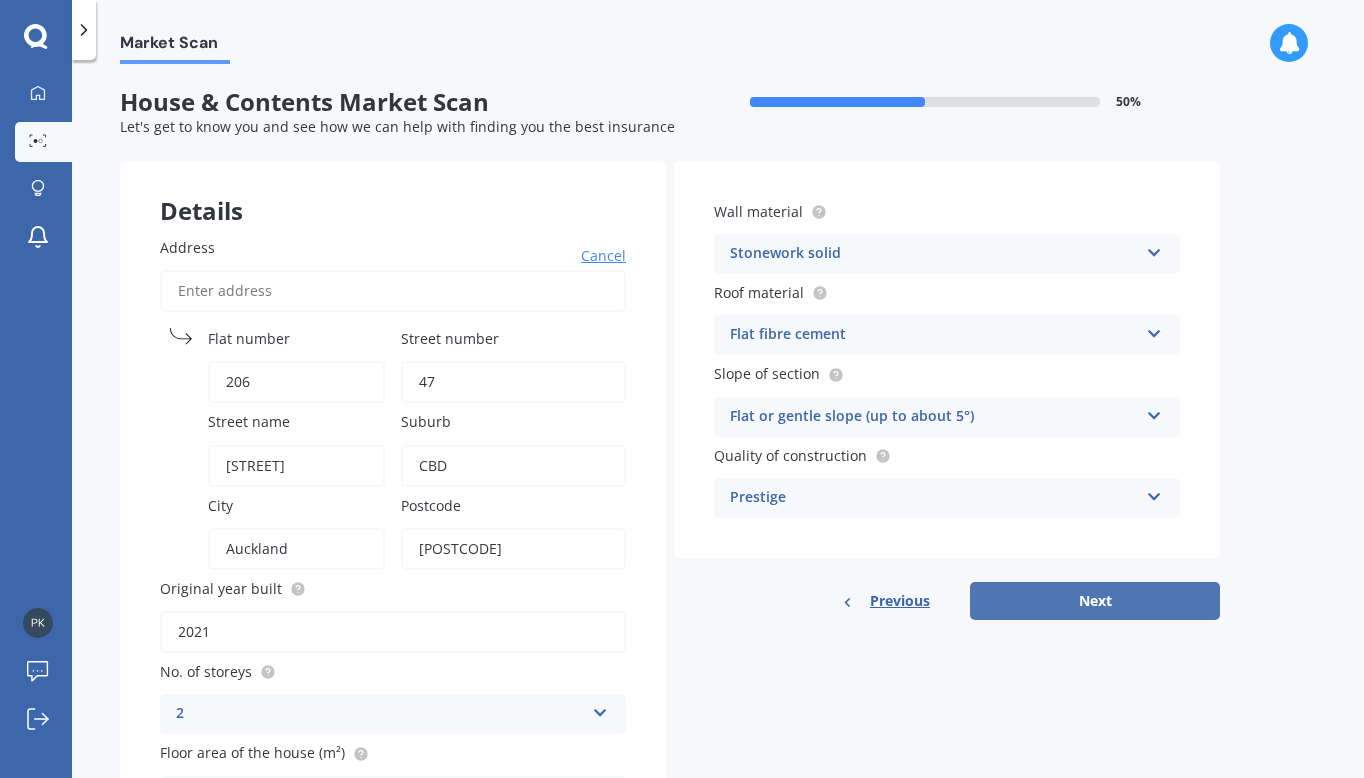 click on "Next" at bounding box center (1095, 601) 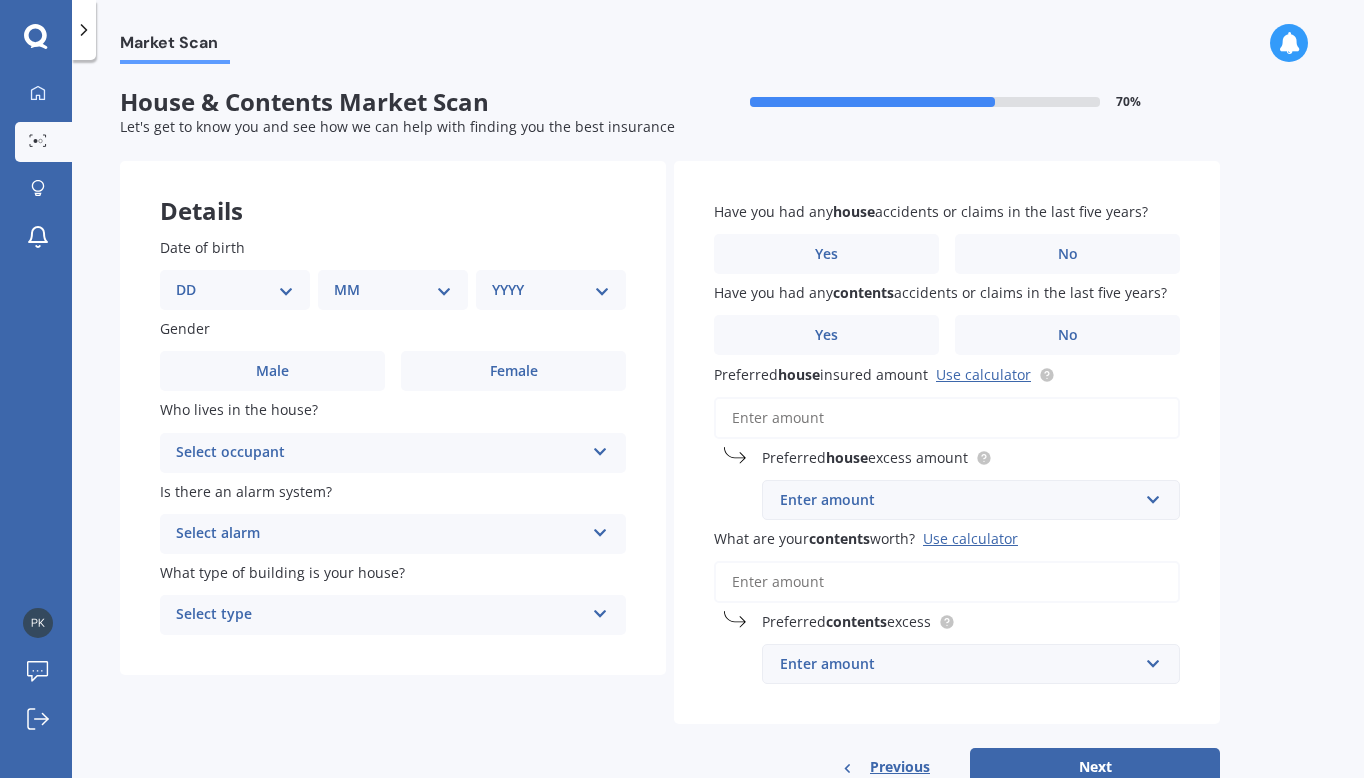 select on "26" 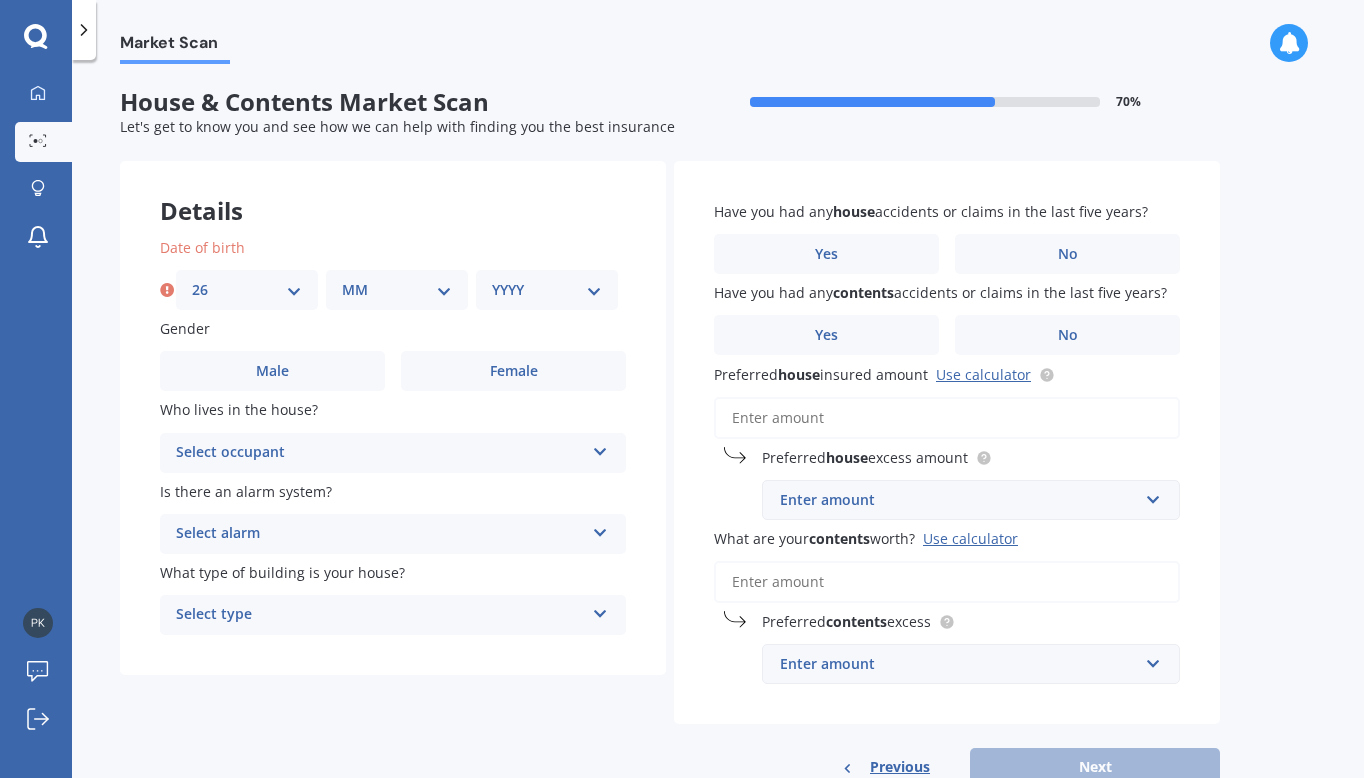 select on "02" 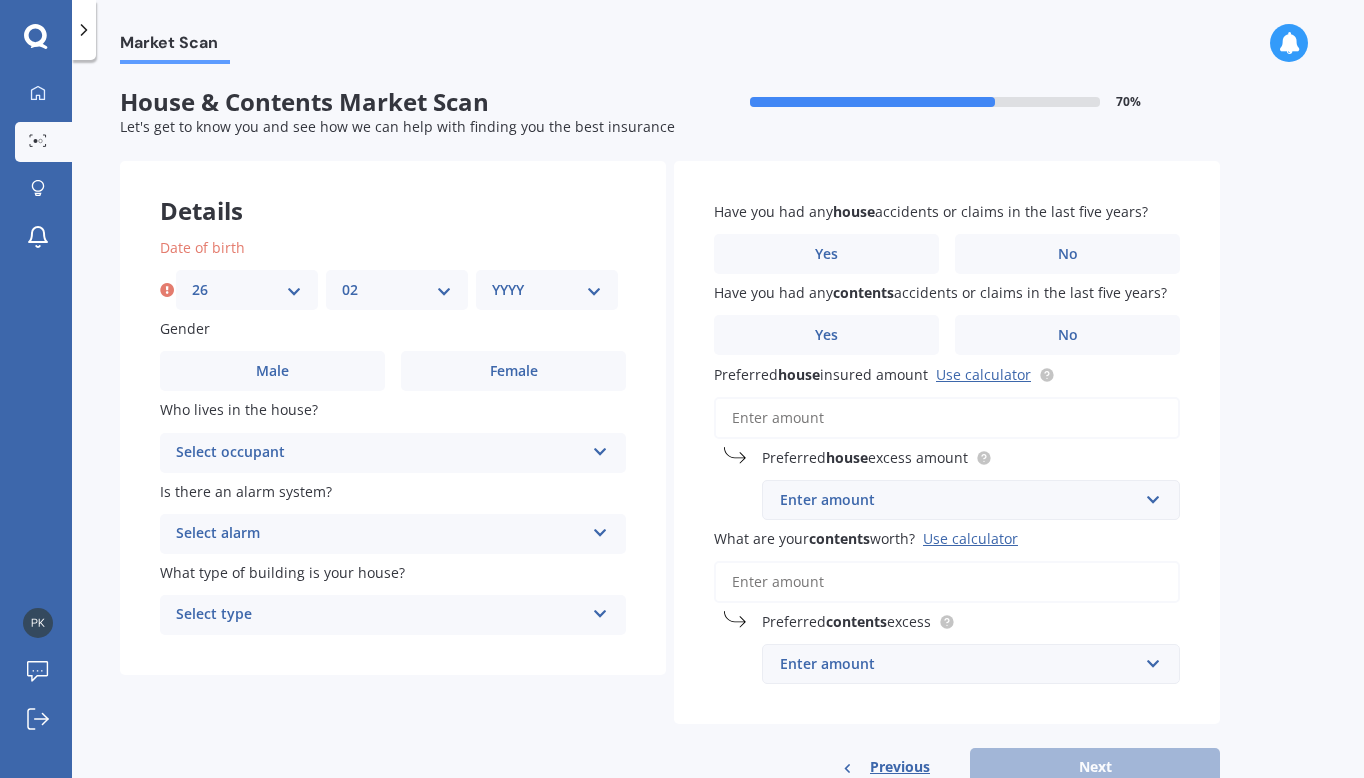 click on "YYYY 2009 2008 2007 2006 2005 2004 2003 2002 2001 2000 1999 1998 1997 1996 1995 1994 1993 1992 1991 1990 1989 1988 1987 1986 1985 1984 1983 1982 1981 1980 1979 1978 1977 1976 1975 1974 1973 1972 1971 1970 1969 1968 1967 1966 1965 1964 1963 1962 1961 1960 1959 1958 1957 1956 1955 1954 1953 1952 1951 1950 1949 1948 1947 1946 1945 1944 1943 1942 1941 1940 1939 1938 1937 1936 1935 1934 1933 1932 1931 1930 1929 1928 1927 1926 1925 1924 1923 1922 1921 1920 1919 1918 1917 1916 1915 1914 1913 1912 1911 1910" at bounding box center (547, 290) 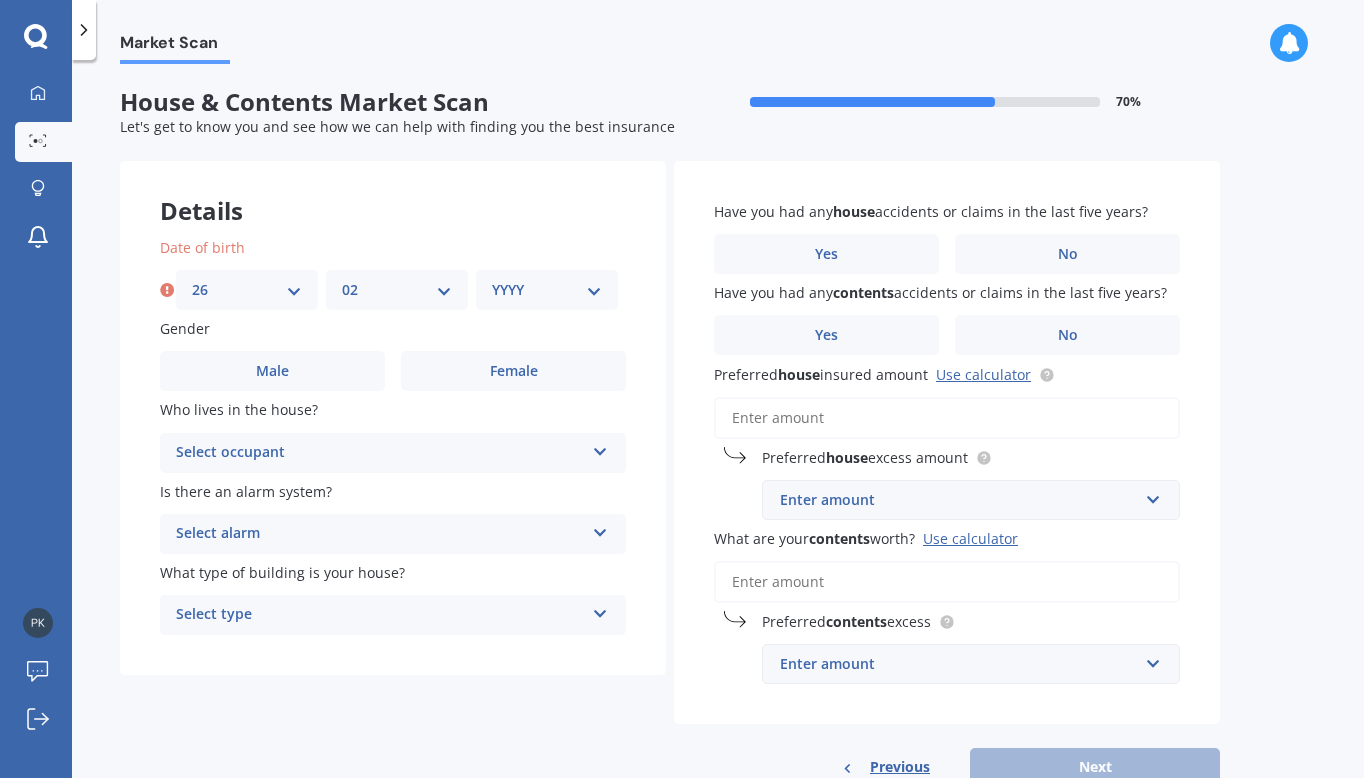 select on "1975" 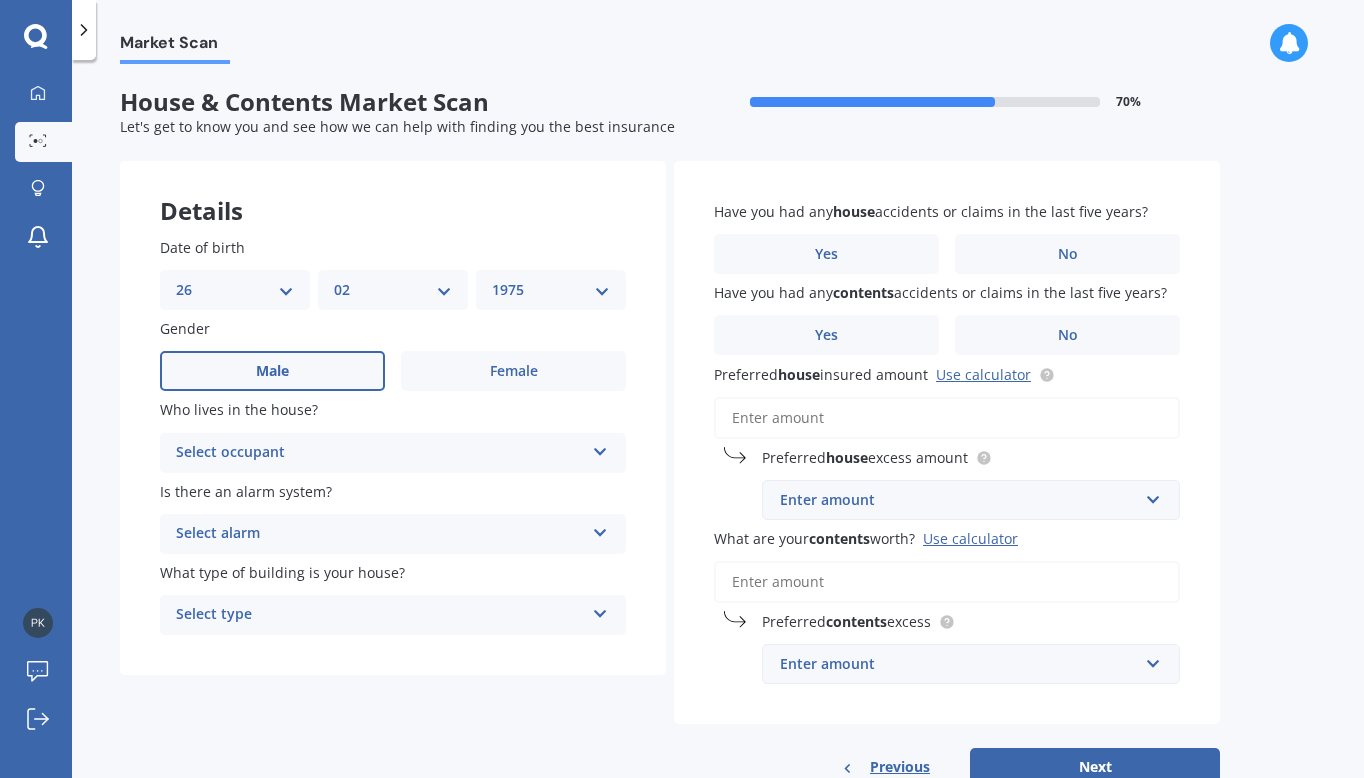 click on "Male" at bounding box center [272, 371] 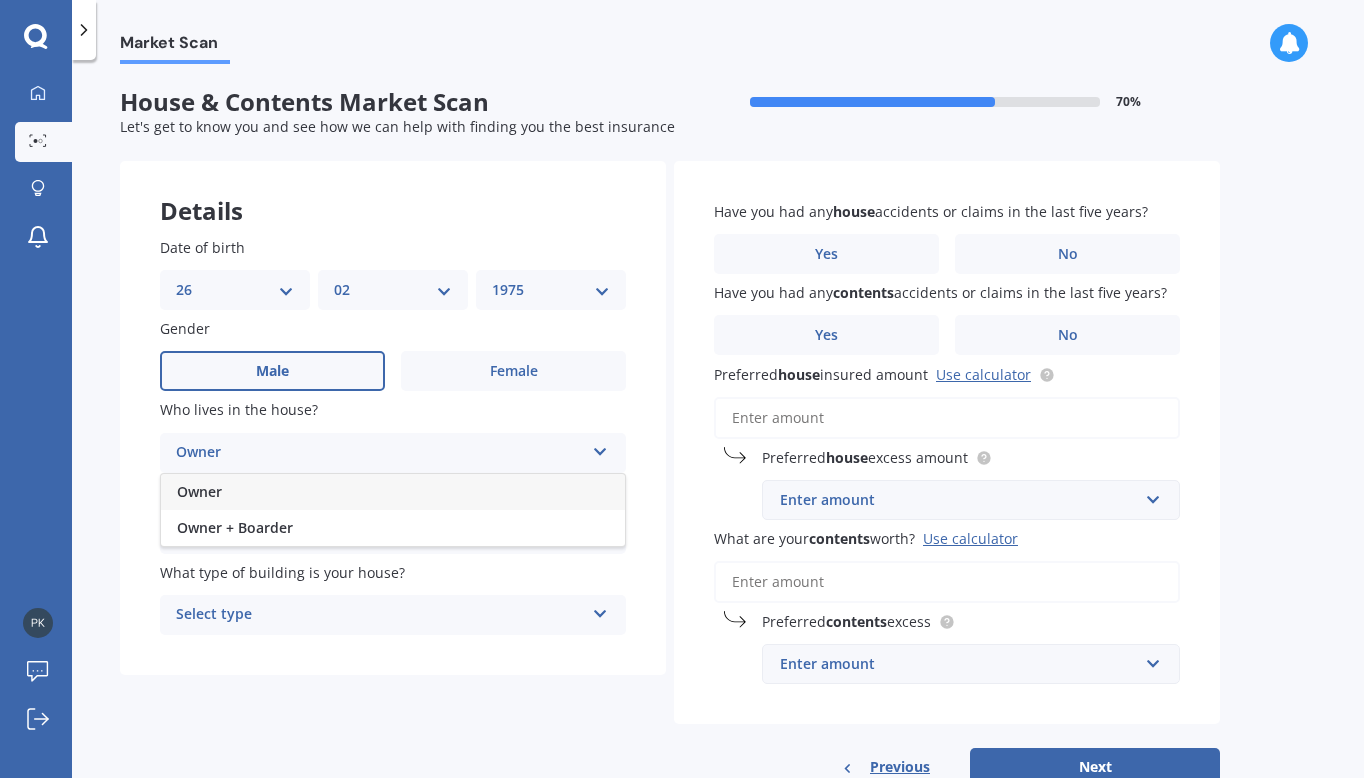 click on "Owner" at bounding box center [393, 492] 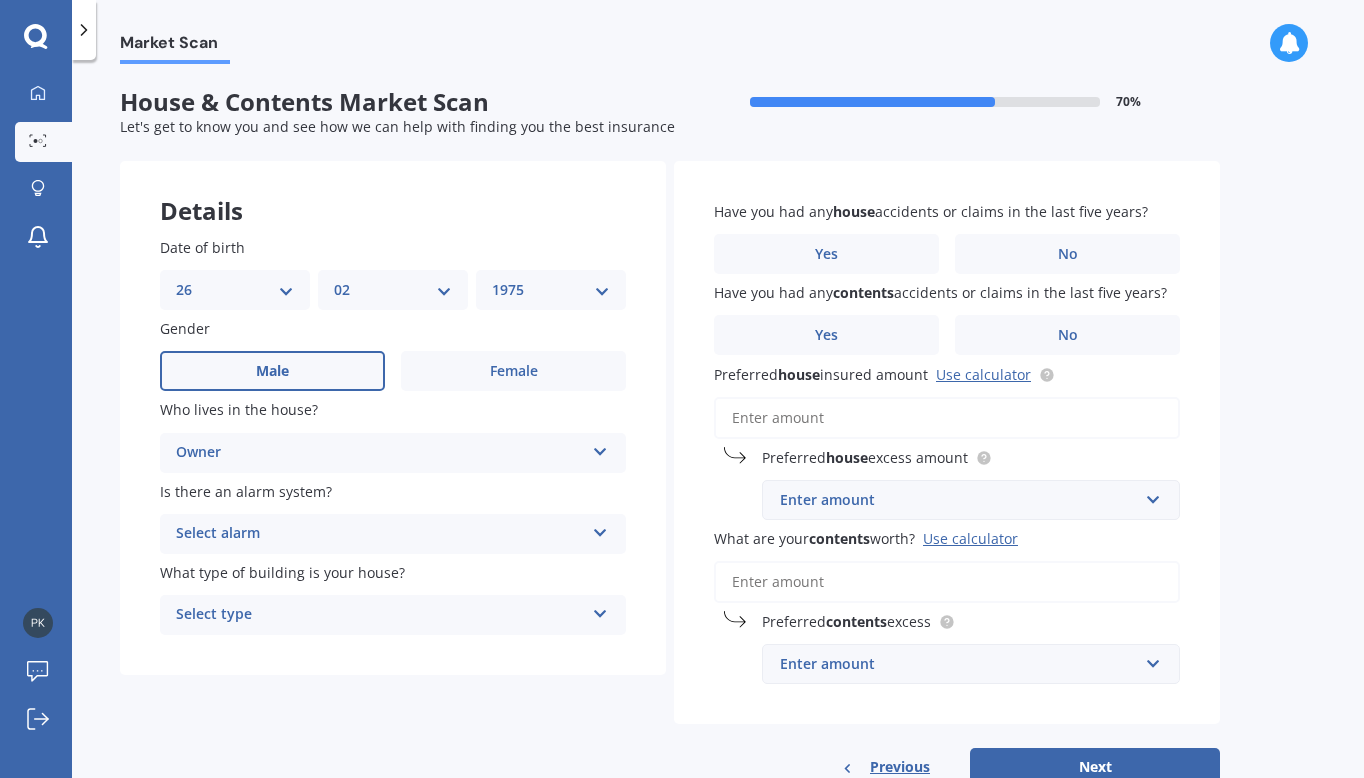 click on "Select alarm" at bounding box center (380, 534) 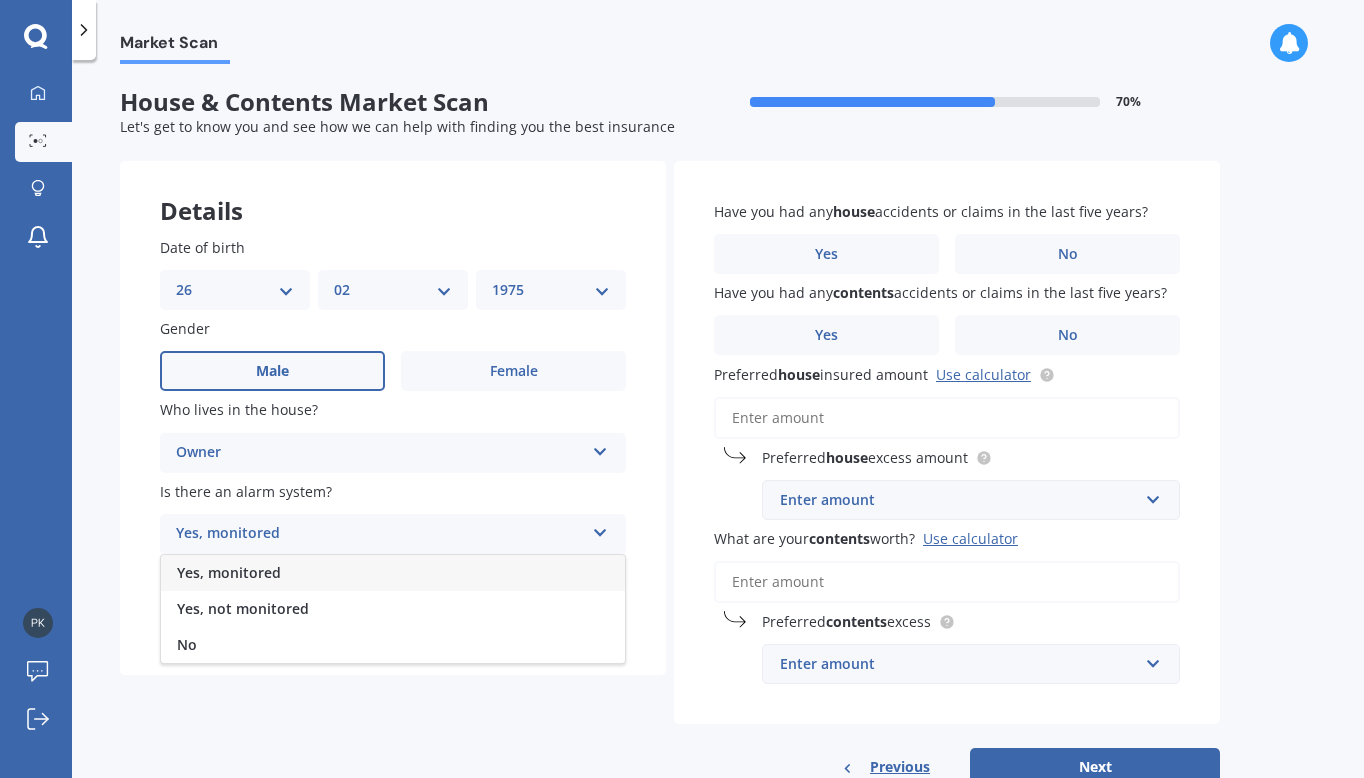 click on "Yes, monitored" at bounding box center [393, 573] 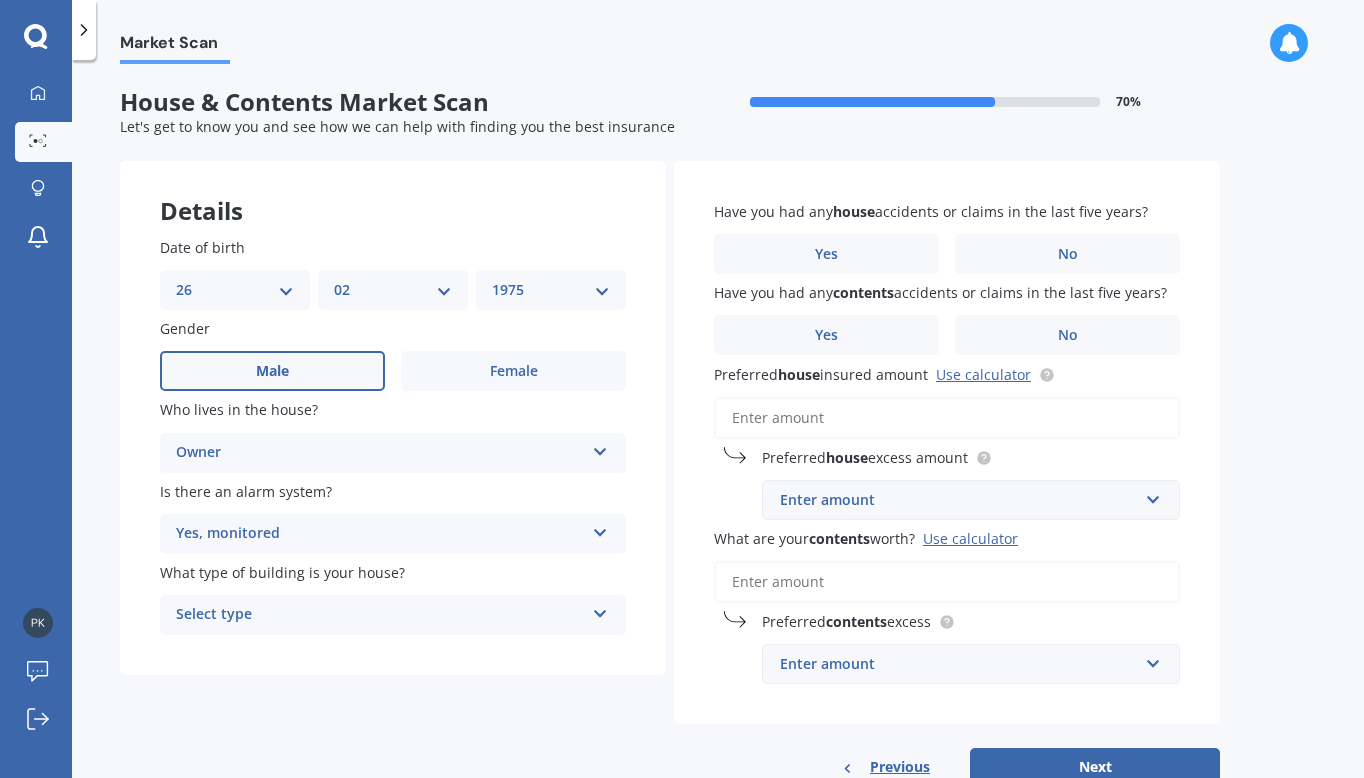 click on "Select type" at bounding box center [380, 615] 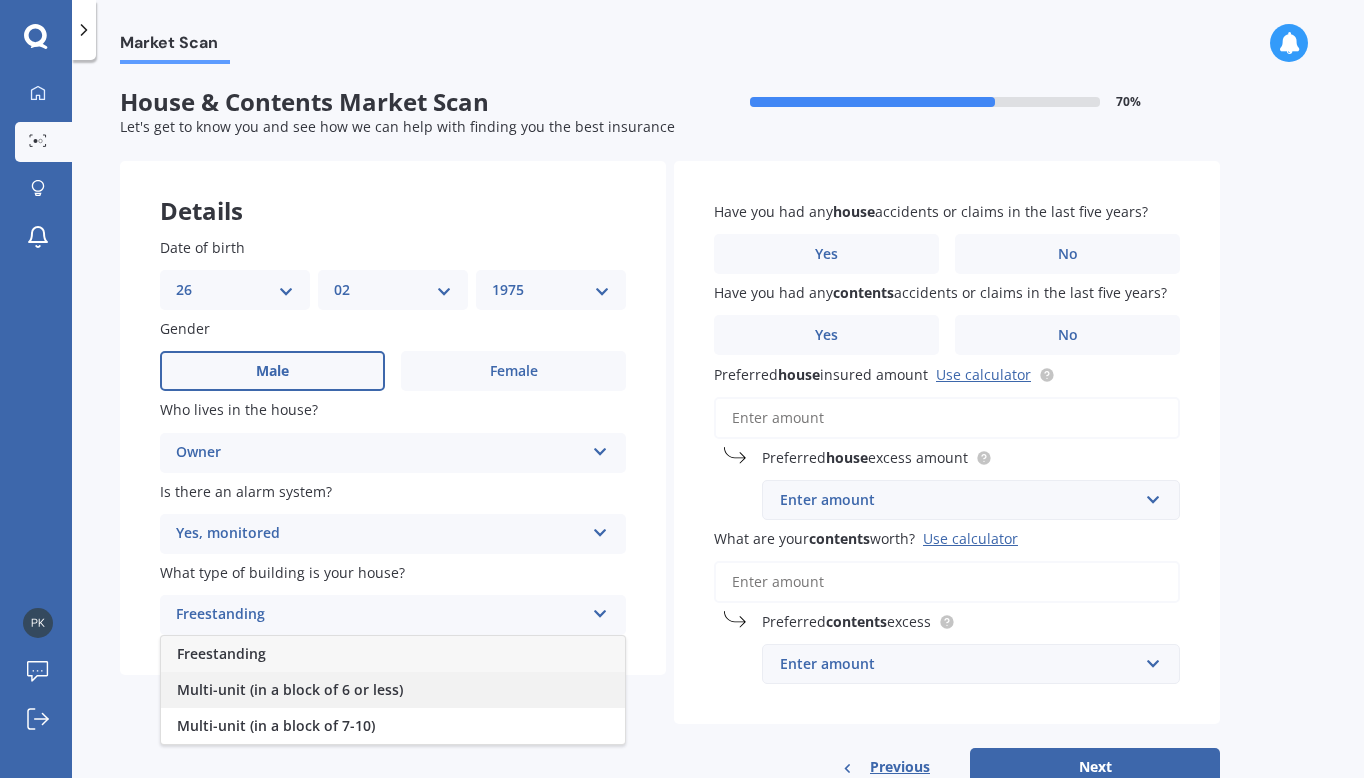 click on "Multi-unit (in a block of 6 or less)" at bounding box center [393, 690] 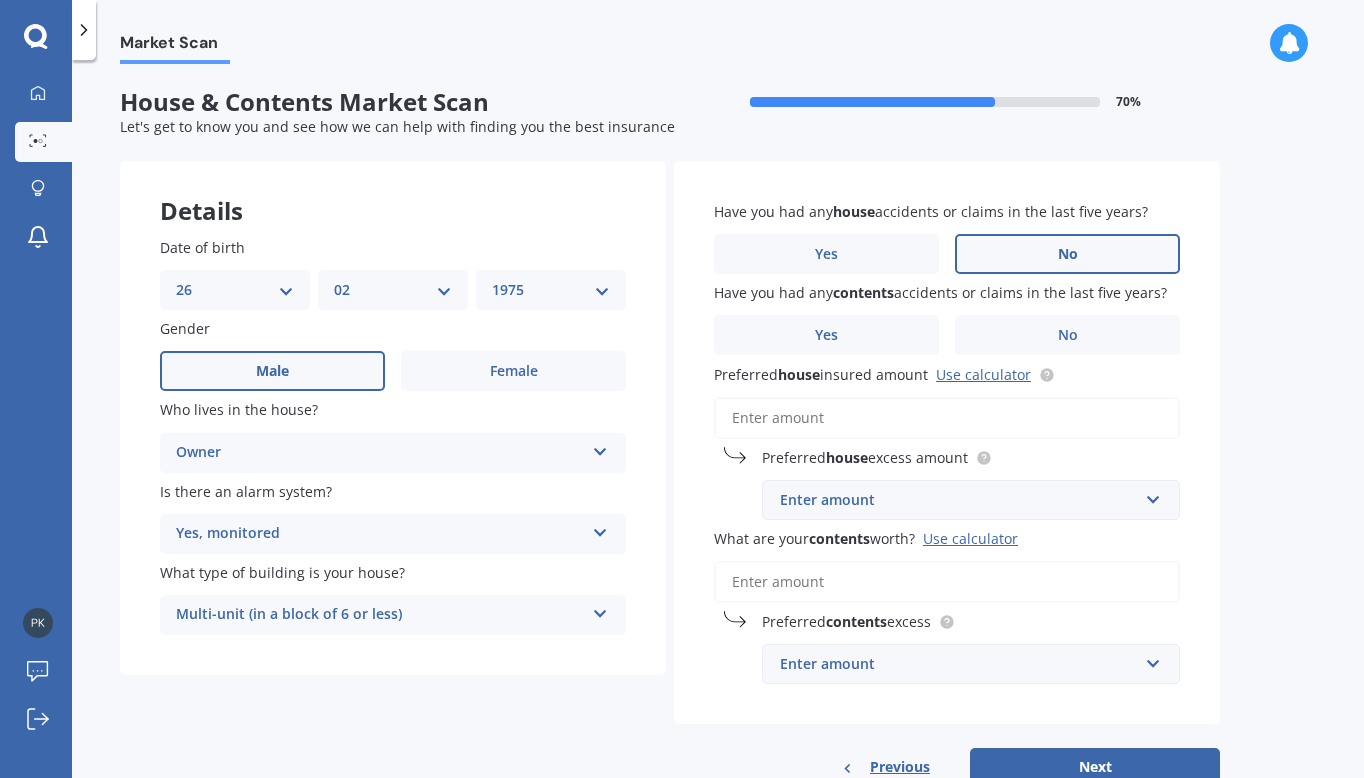 click on "No" at bounding box center (513, 371) 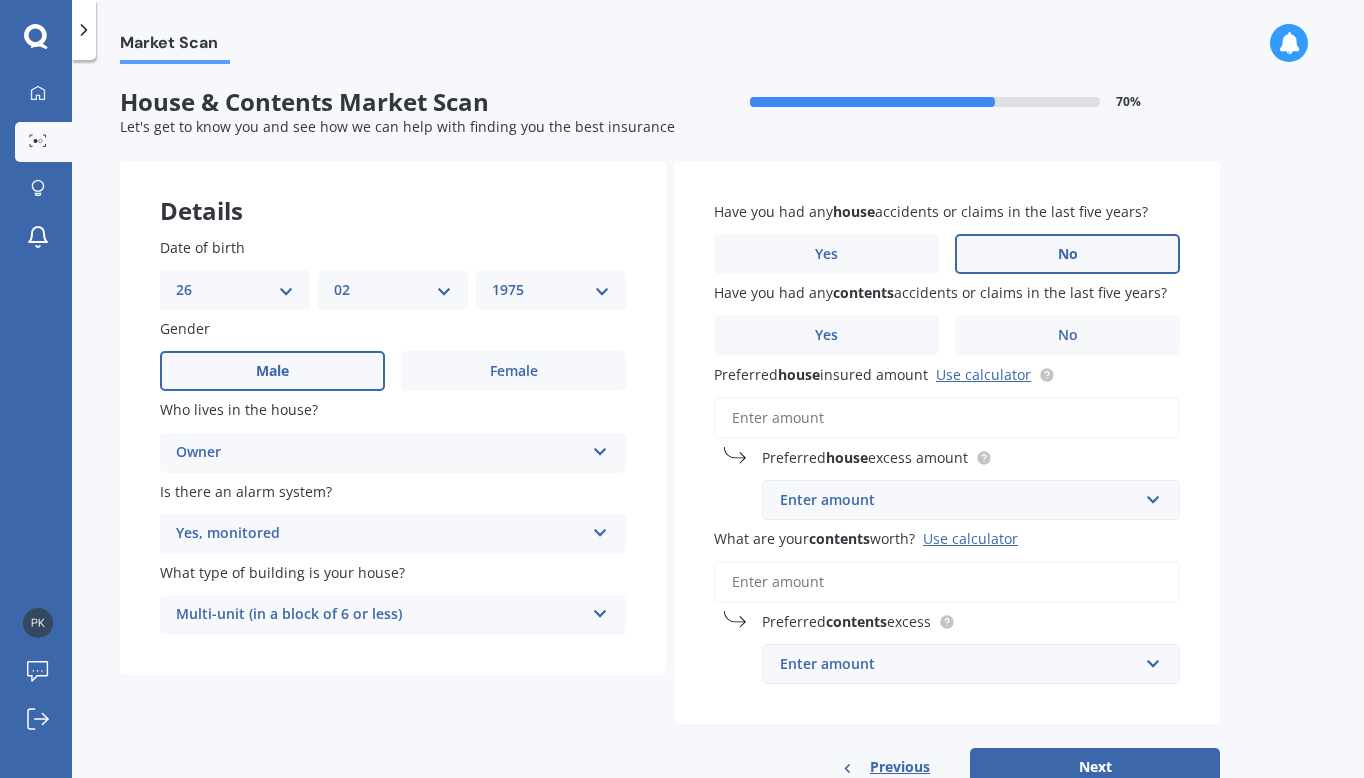 click on "No" at bounding box center (0, 0) 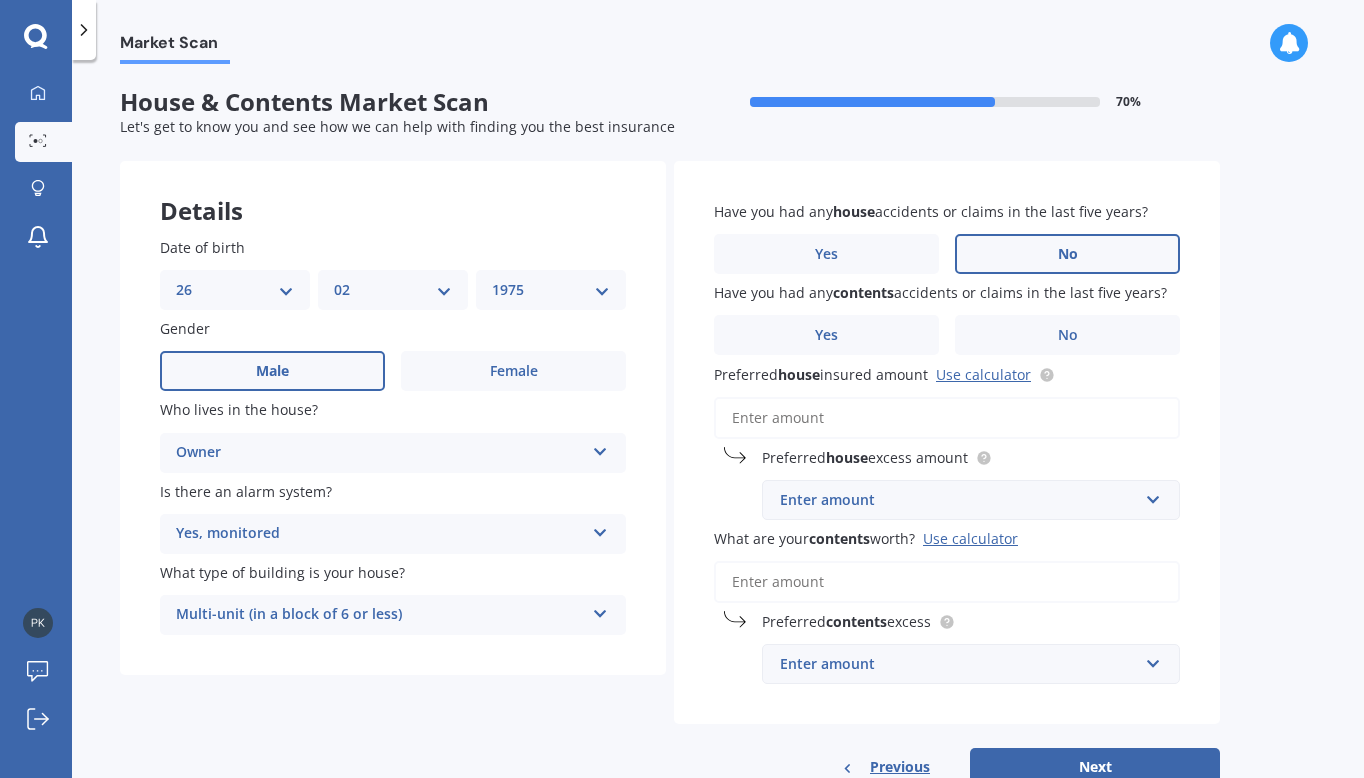 click on "No" at bounding box center (1067, 254) 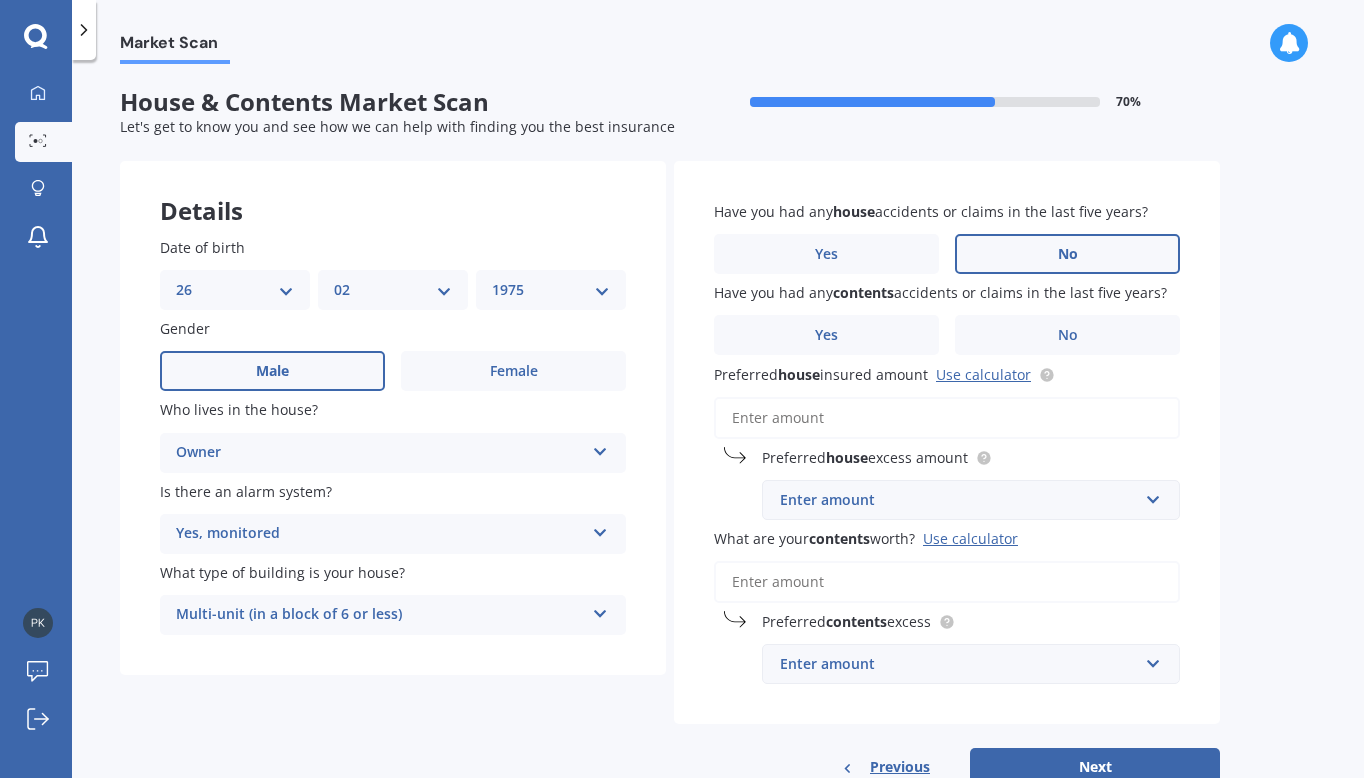 click on "No" at bounding box center (0, 0) 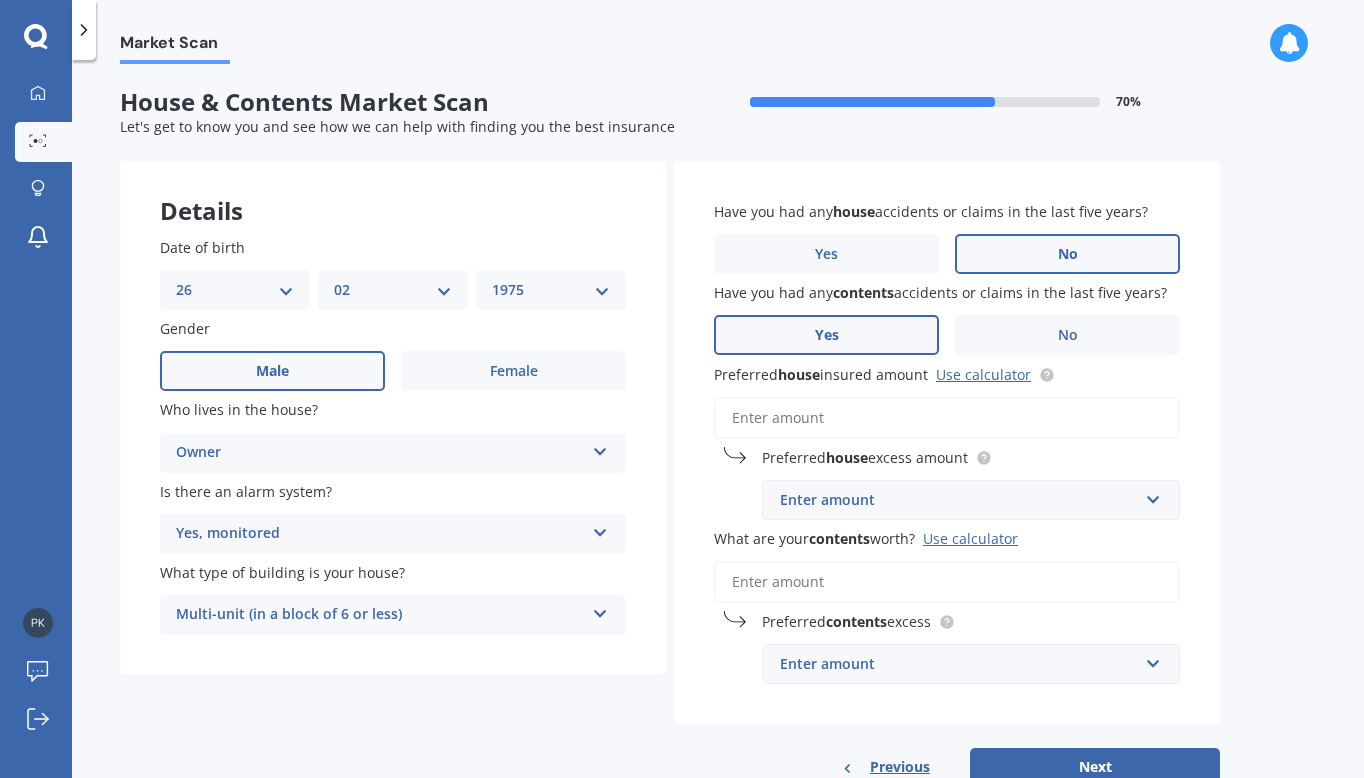 click on "Yes" at bounding box center [272, 371] 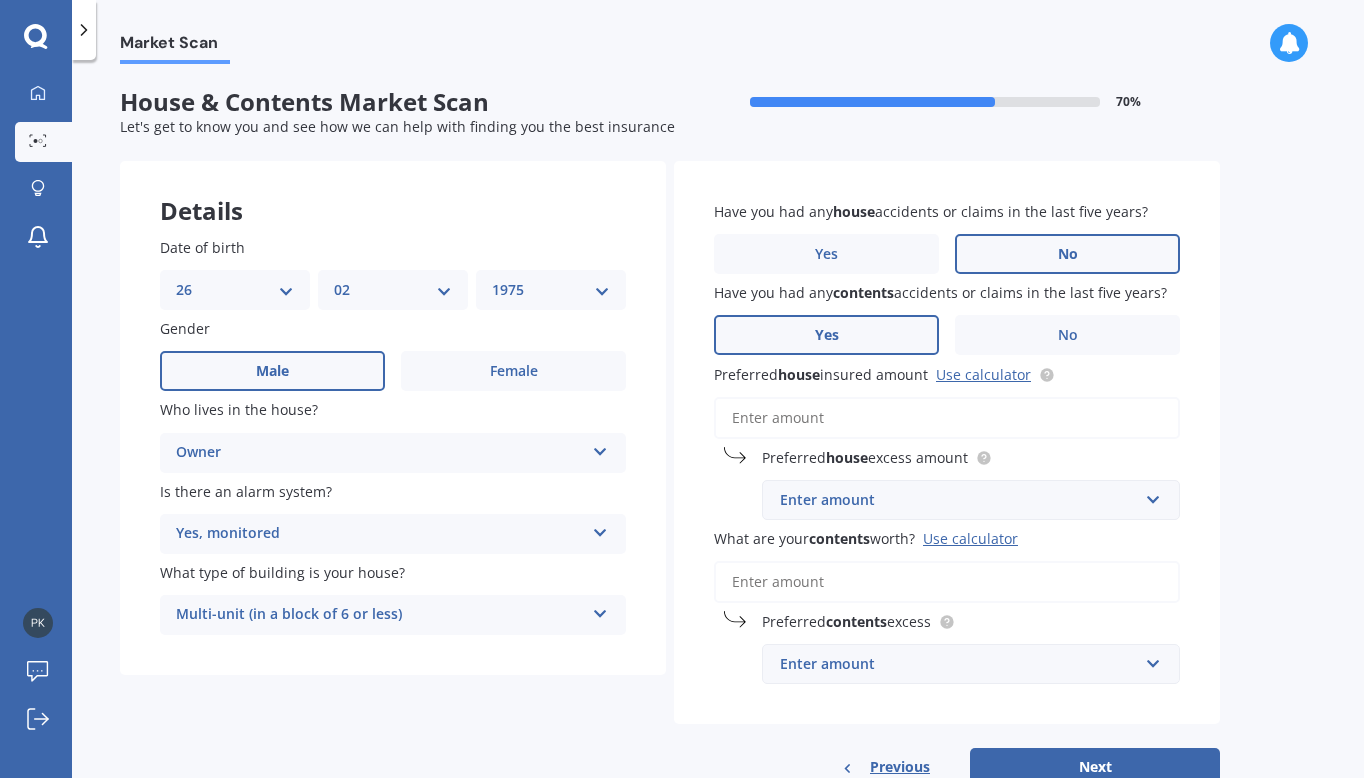 click on "Yes" at bounding box center [0, 0] 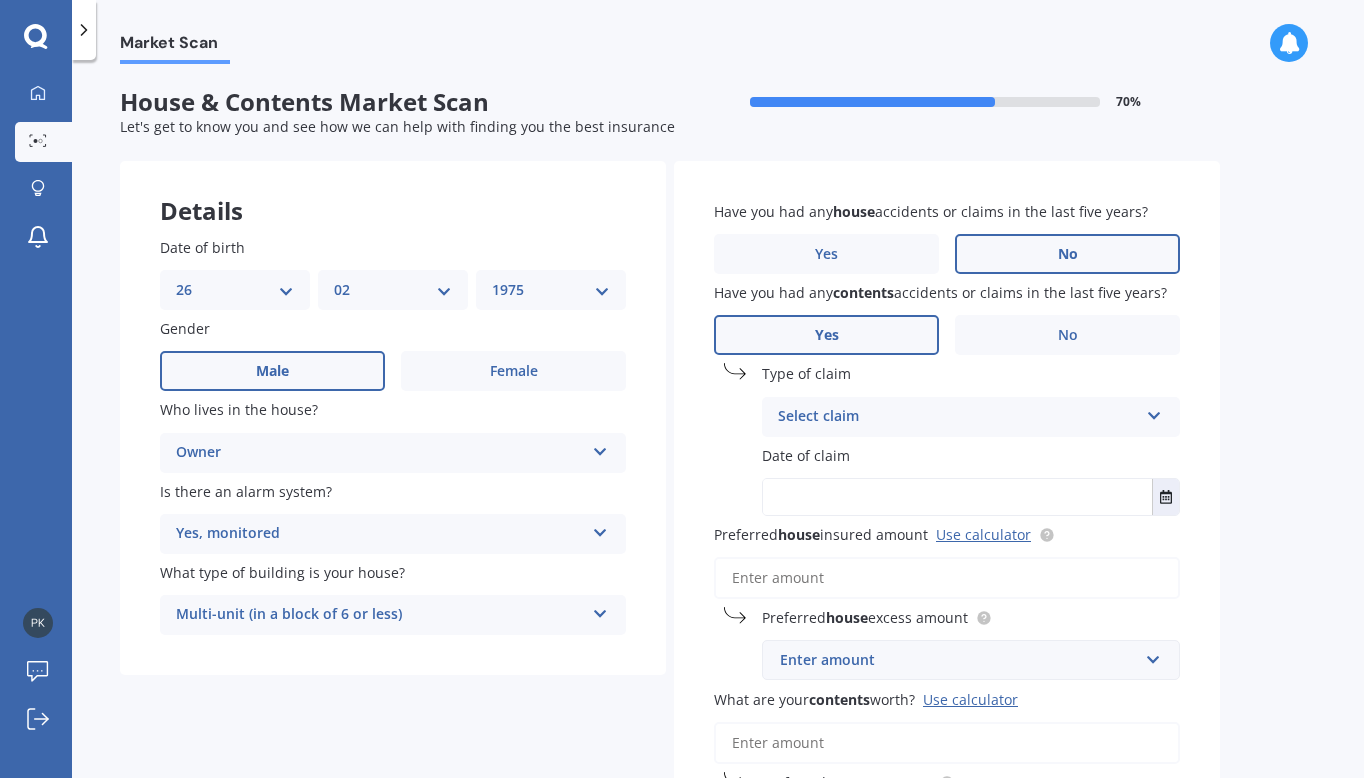 click on "Select claim" at bounding box center (958, 417) 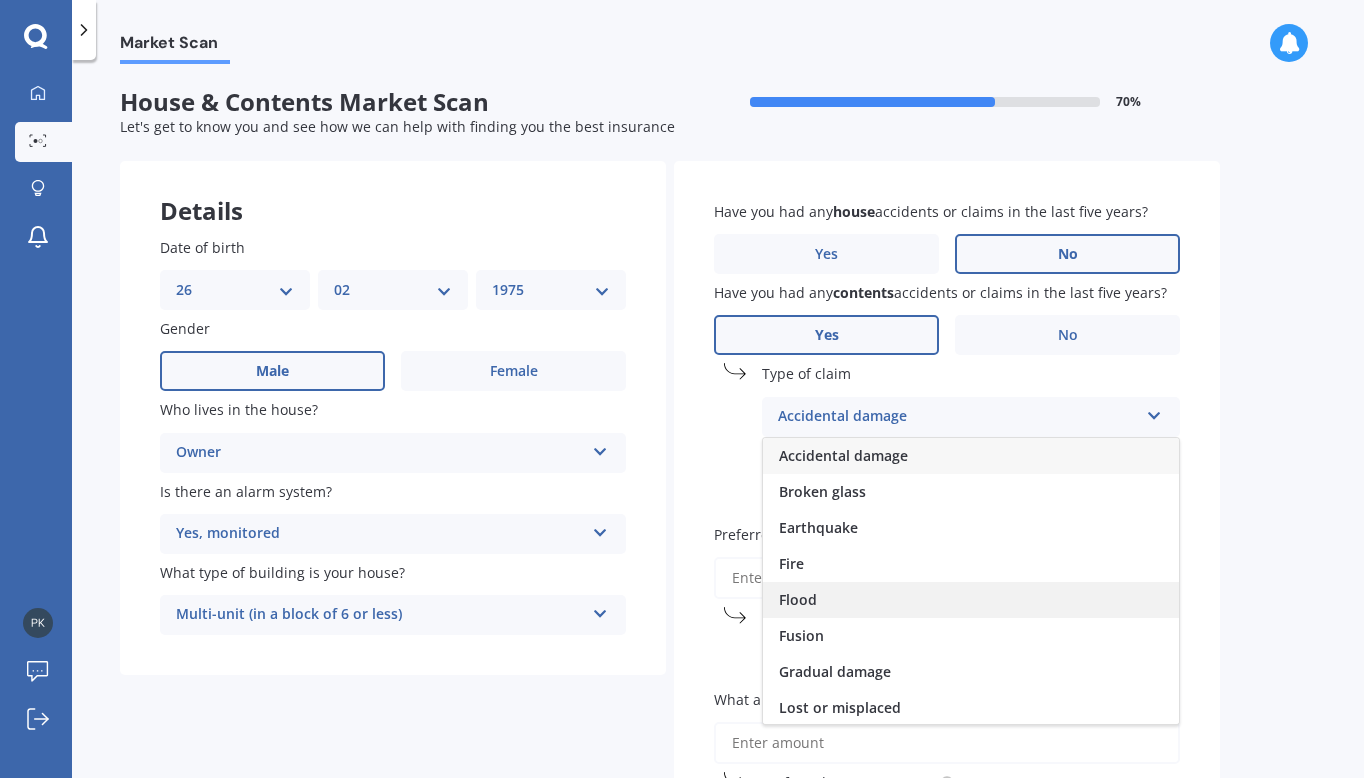 click on "Flood" at bounding box center [971, 600] 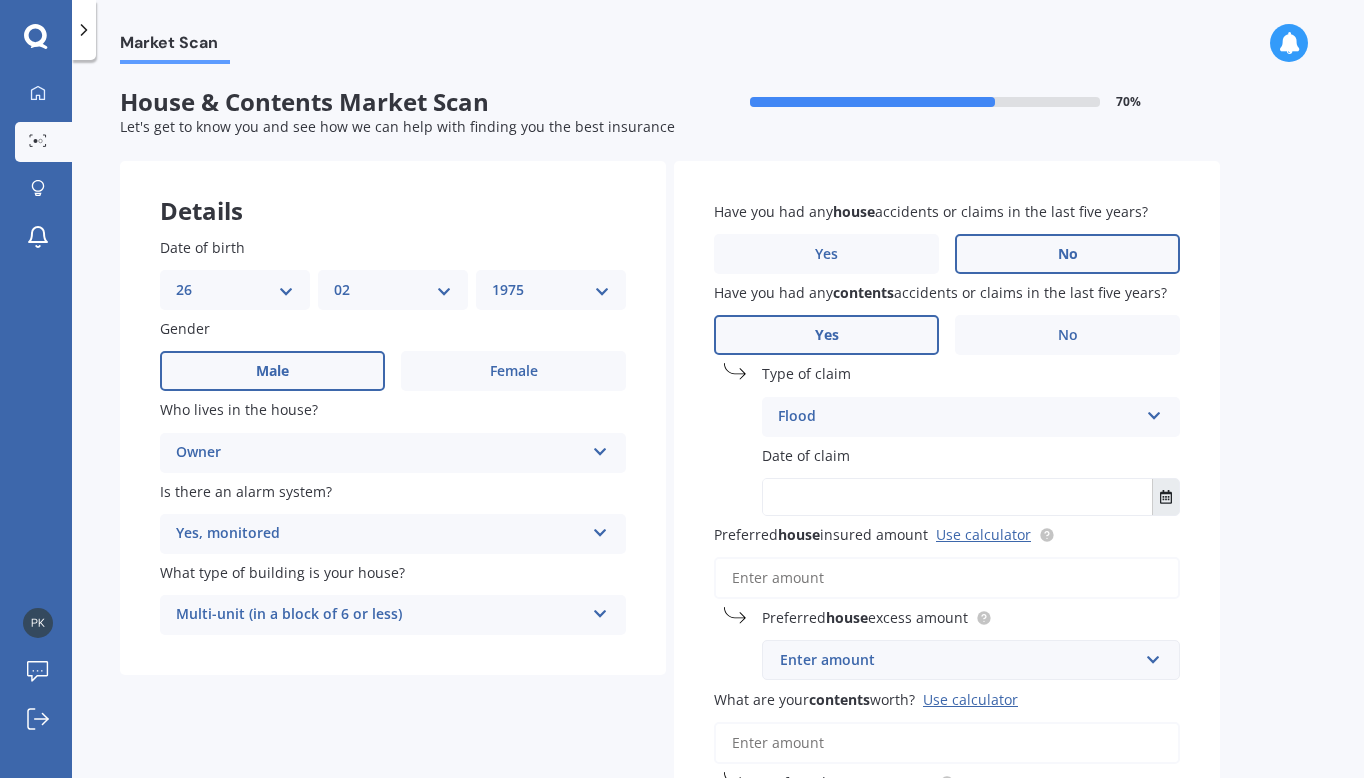 click at bounding box center (1166, 497) 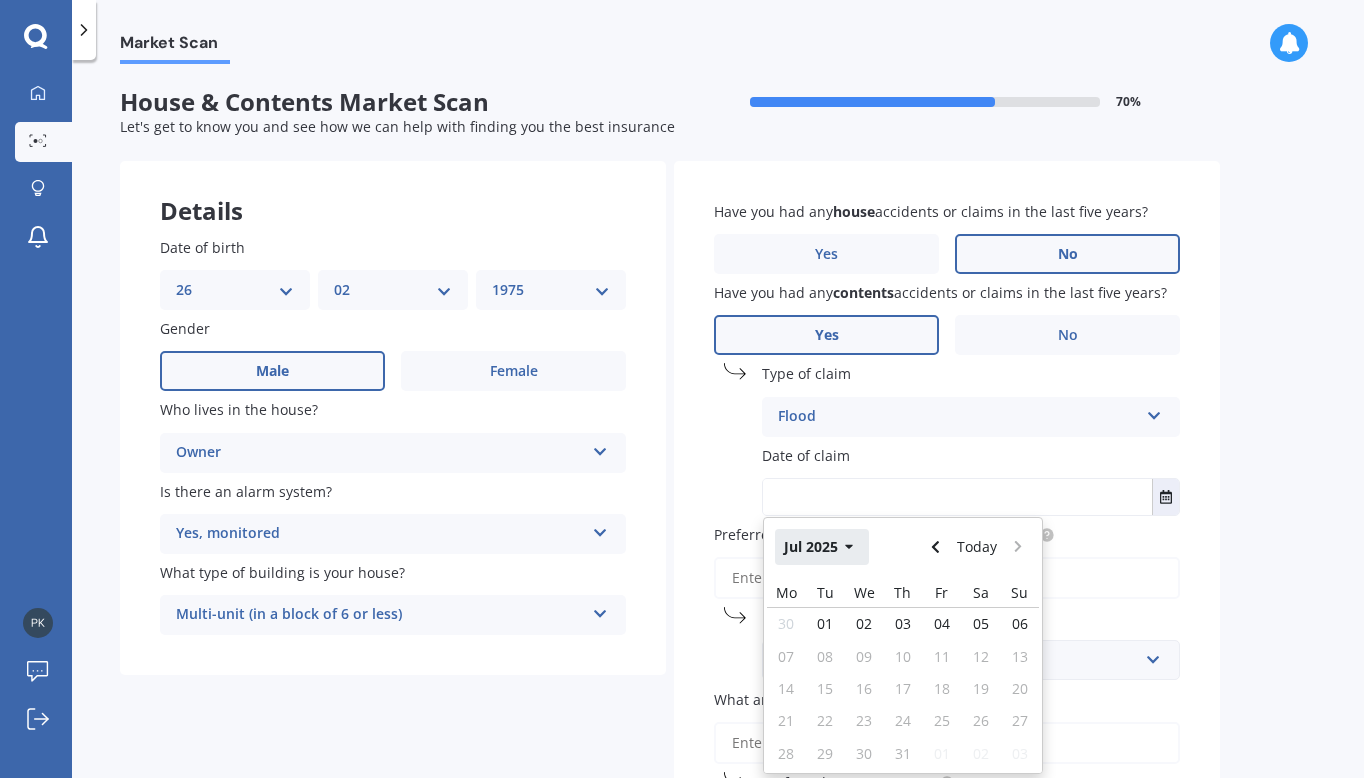 click on "Jul 2025" at bounding box center [822, 547] 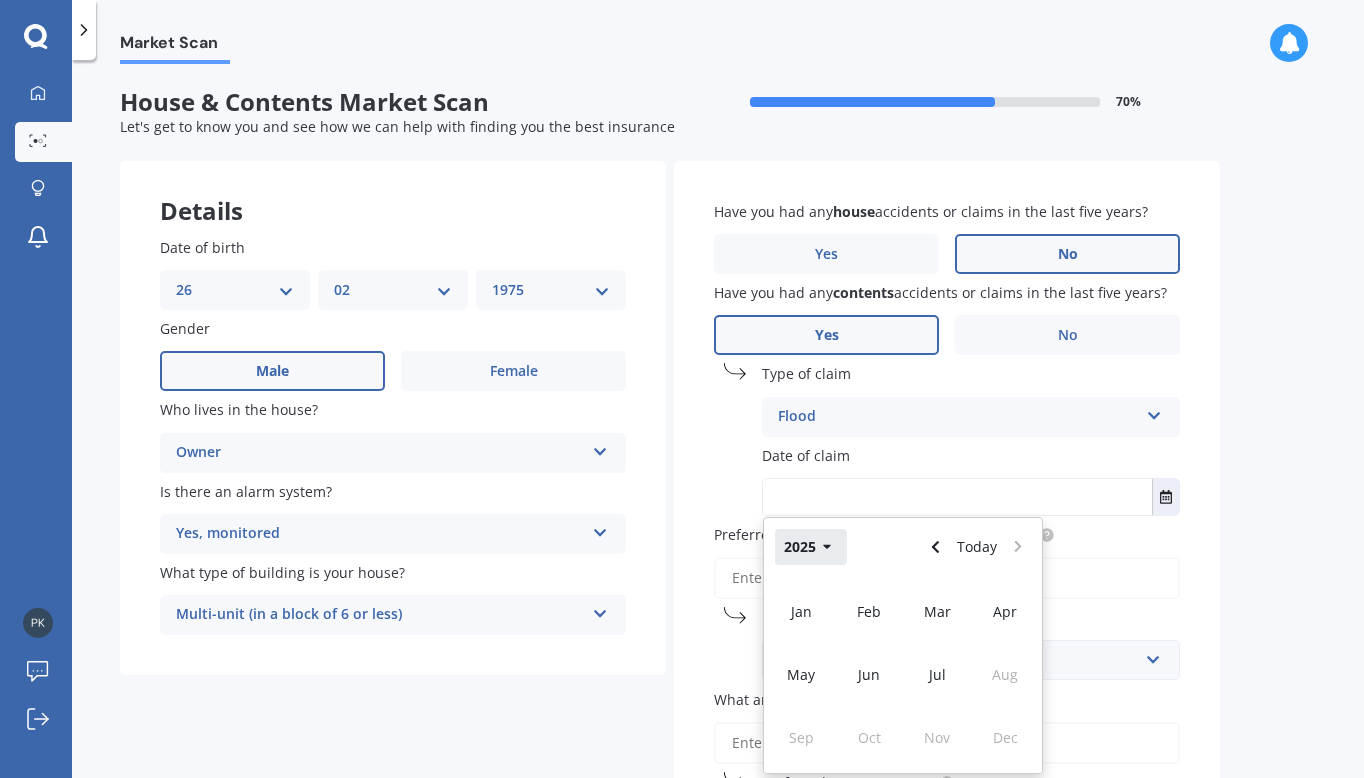 click on "2025" at bounding box center (811, 547) 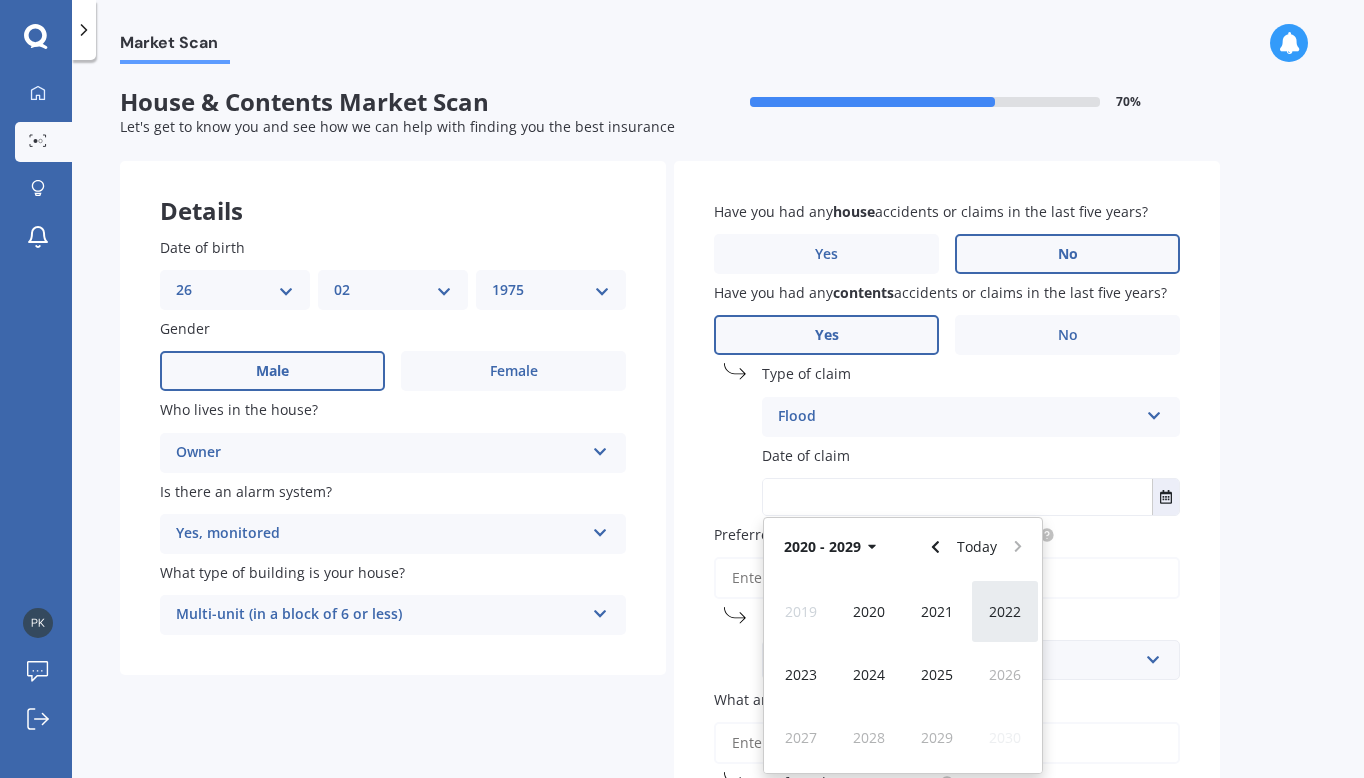 click on "2022" at bounding box center (1005, 611) 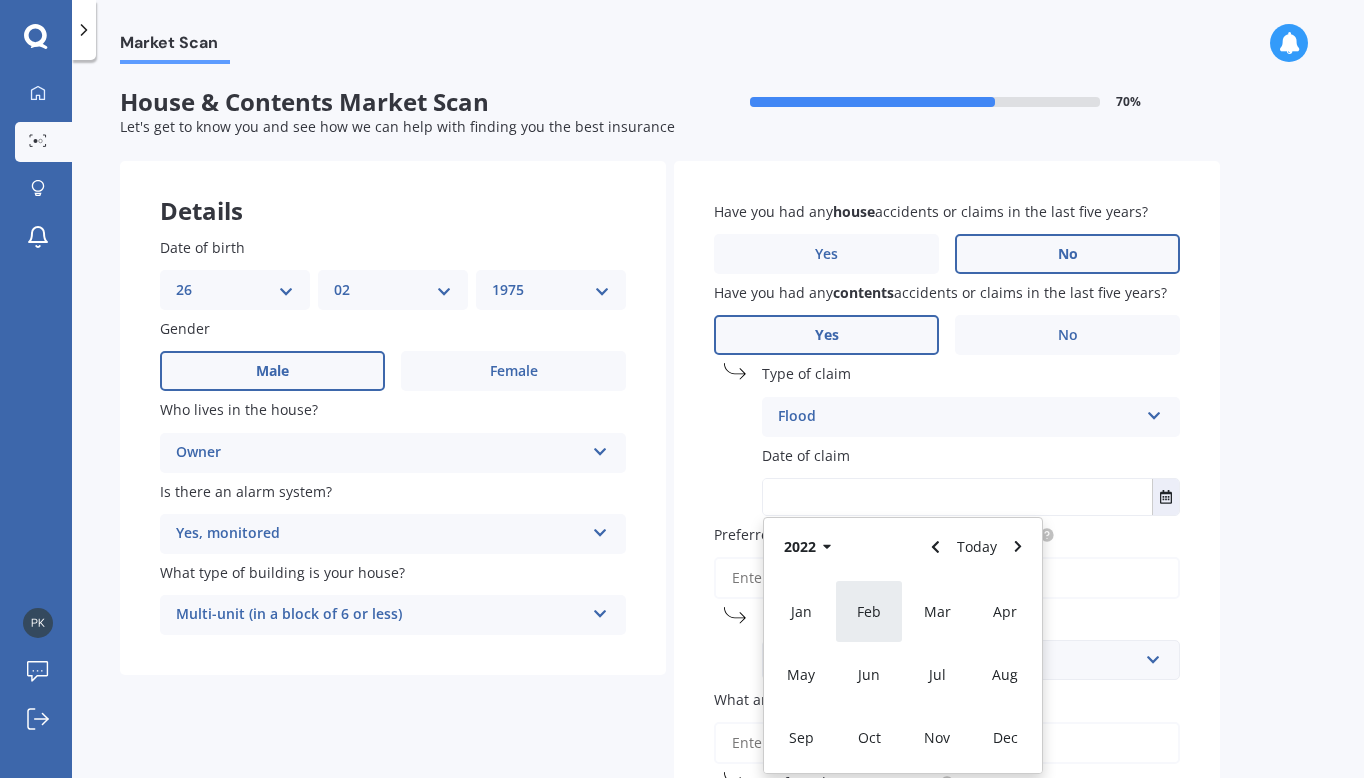 click on "Feb" at bounding box center [869, 611] 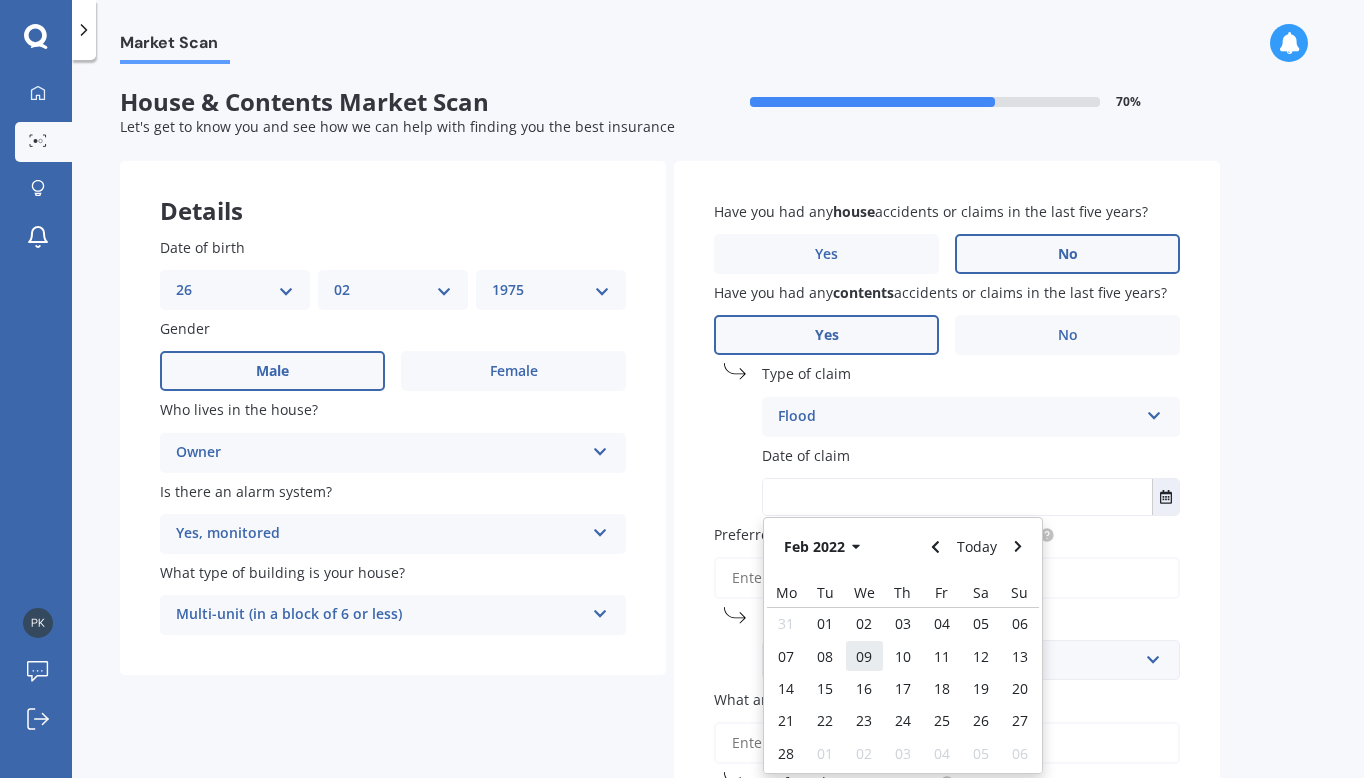 click on "09" at bounding box center [864, 656] 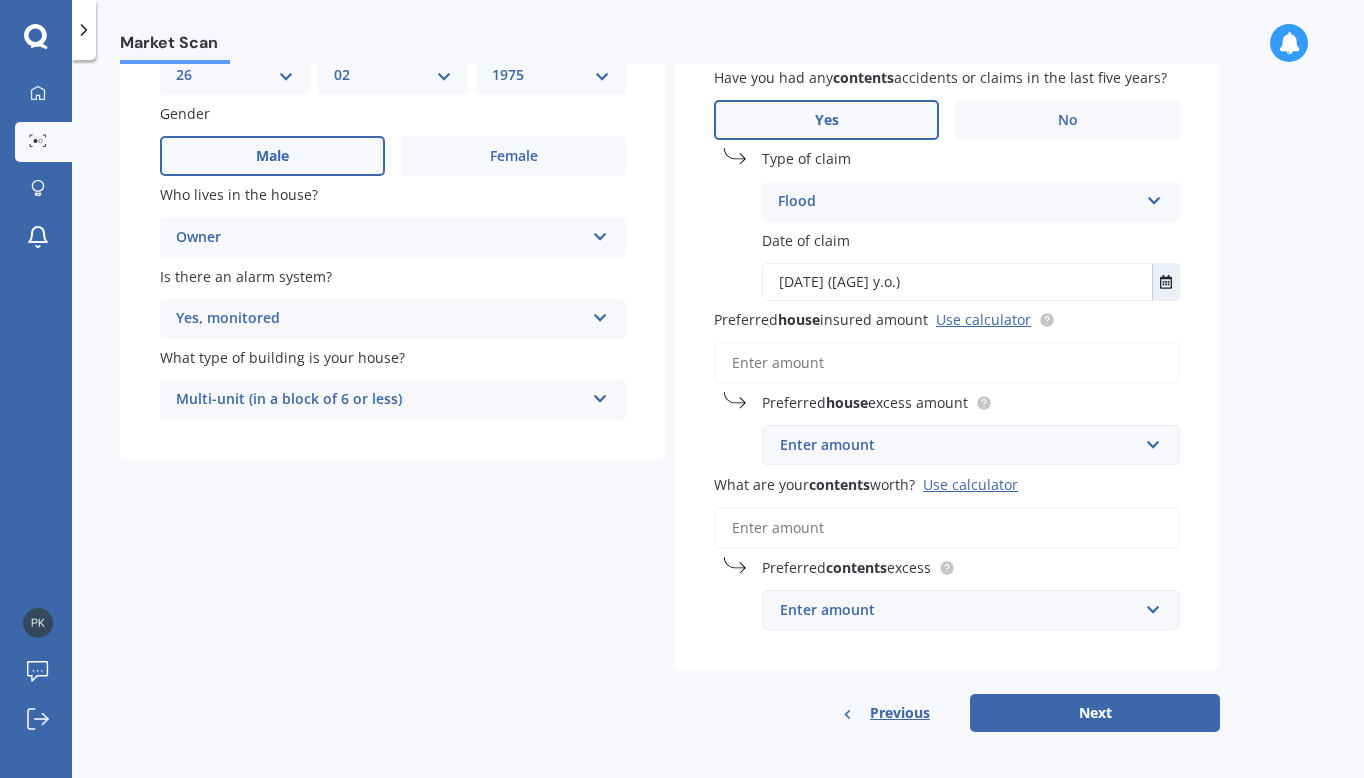 scroll, scrollTop: 214, scrollLeft: 0, axis: vertical 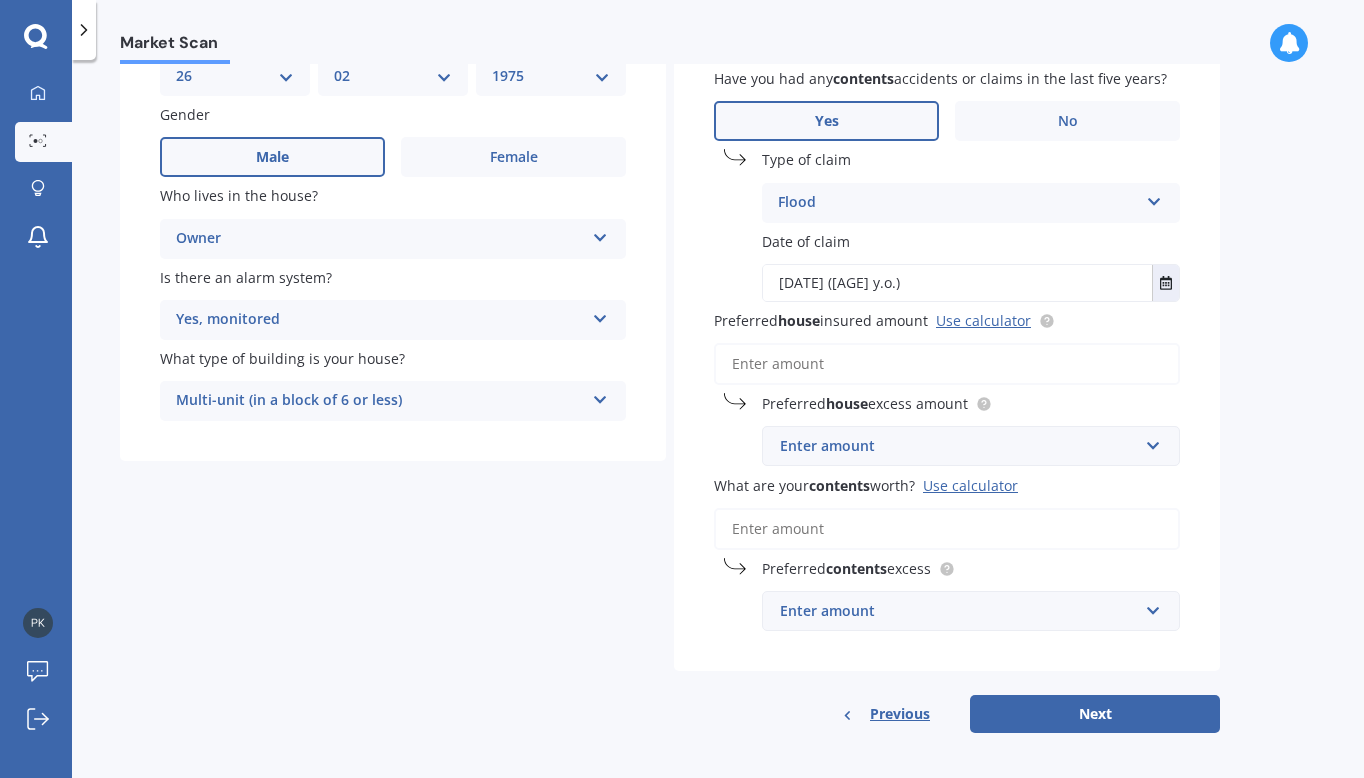click on "Preferred  house  insured amount Use calculator" at bounding box center (947, 364) 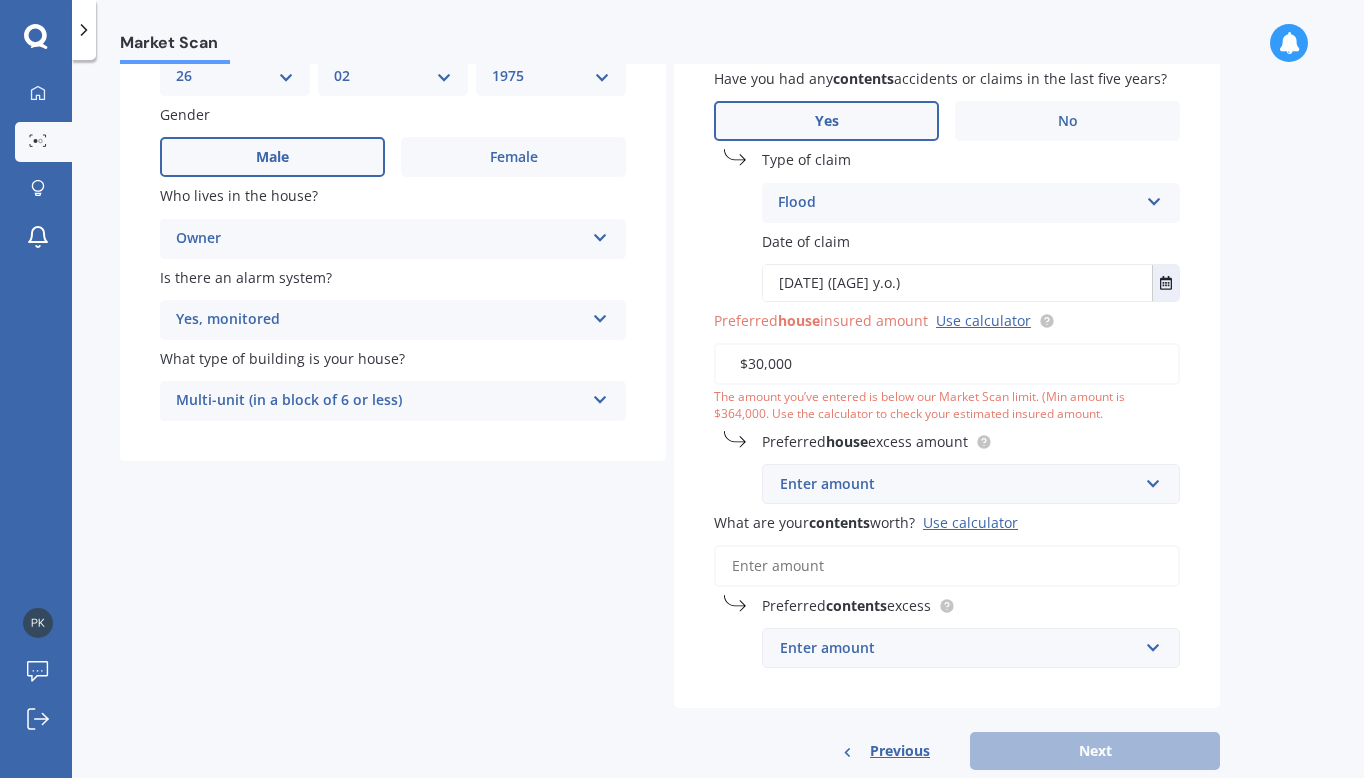 click on "Market Scan House & Contents Market Scan 70 % Let's get to know you and see how we can help with finding you the best insurance Details Date of birth DD 01 02 03 04 05 06 07 08 09 10 11 12 13 14 15 16 17 18 19 20 21 22 23 24 25 26 27 28 29 30 31 MM 01 02 03 04 05 06 07 08 09 10 11 12 YYYY 2009 2008 2007 2006 2005 2004 2003 2002 2001 2000 1999 1998 1997 1996 1995 1994 1993 1992 1991 1990 1989 1988 1987 1986 1985 1984 1983 1982 1981 1980 1979 1978 1977 1976 1975 1974 1973 1972 1971 1970 1969 1968 1967 1966 1965 1964 1963 1962 1961 1960 1959 1958 1957 1956 1955 1954 1953 1952 1951 1950 1949 1948 1947 1946 1945 1944 1943 1942 1941 1940 1939 1938 1937 1936 1935 1934 1933 1932 1931 1930 1929 1928 1927 1926 1925 1924 1923 1922 1921 1920 1919 1918 1917 1916 1915 1914 1913 1912 1911 1910 Gender Male Female Who lives in the house? Owner Owner Owner + Boarder Is there an alarm system? Yes, monitored Yes, monitored Yes, not monitored No What type of building is your house? Multi-unit (in a block of 6 or less) house Yes" at bounding box center [718, 423] 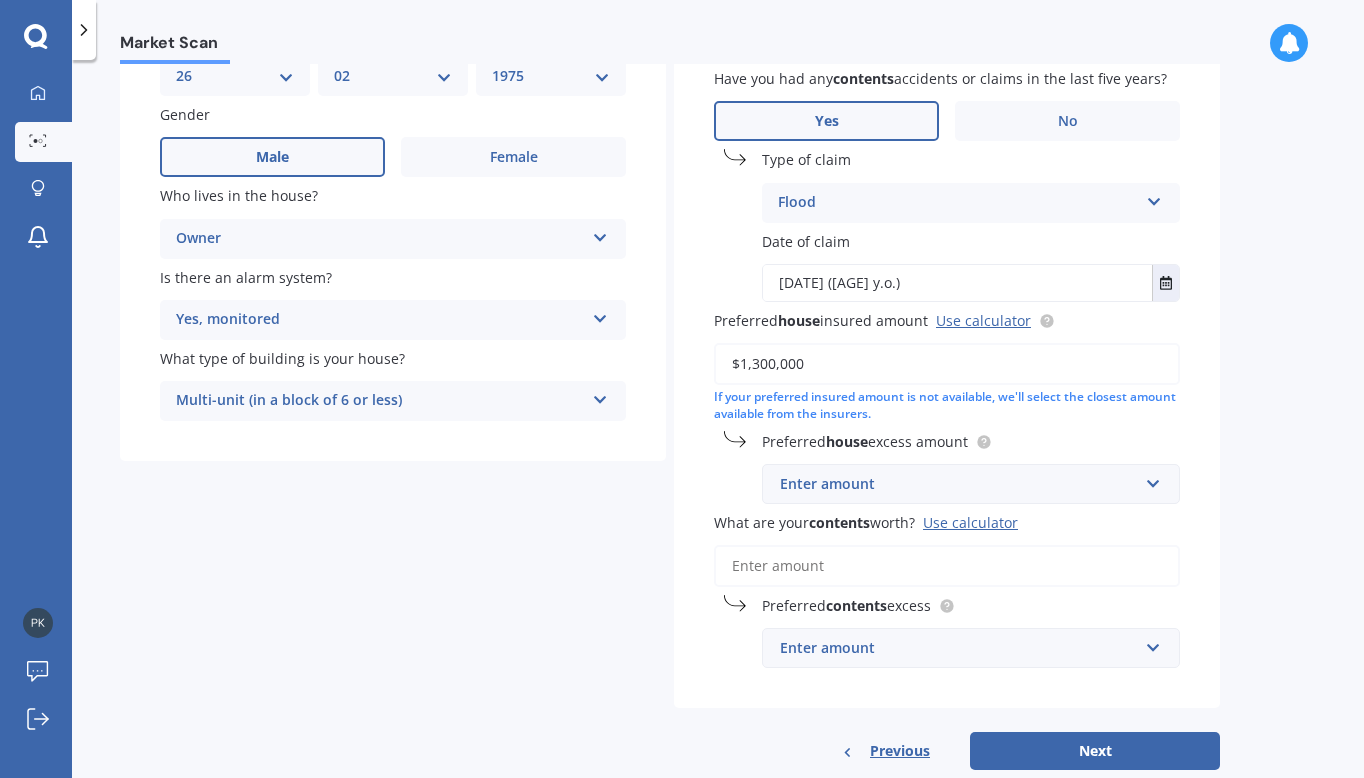 click on "Market Scan House & Contents Market Scan 70 % Let's get to know you and see how we can help with finding you the best insurance Details Date of birth DD 01 02 03 04 05 06 07 08 09 10 11 12 13 14 15 16 17 18 19 20 21 22 23 24 25 26 27 28 29 30 31 MM 01 02 03 04 05 06 07 08 09 10 11 12 YYYY 2009 2008 2007 2006 2005 2004 2003 2002 2001 2000 1999 1998 1997 1996 1995 1994 1993 1992 1991 1990 1989 1988 1987 1986 1985 1984 1983 1982 1981 1980 1979 1978 1977 1976 1975 1974 1973 1972 1971 1970 1969 1968 1967 1966 1965 1964 1963 1962 1961 1960 1959 1958 1957 1956 1955 1954 1953 1952 1951 1950 1949 1948 1947 1946 1945 1944 1943 1942 1941 1940 1939 1938 1937 1936 1935 1934 1933 1932 1931 1930 1929 1928 1927 1926 1925 1924 1923 1922 1921 1920 1919 1918 1917 1916 1915 1914 1913 1912 1911 1910 Gender Male Female Who lives in the house? Owner Owner Owner + Boarder Is there an alarm system? Yes, monitored Yes, monitored Yes, not monitored No What type of building is your house? Multi-unit (in a block of 6 or less) house Yes" at bounding box center [718, 423] 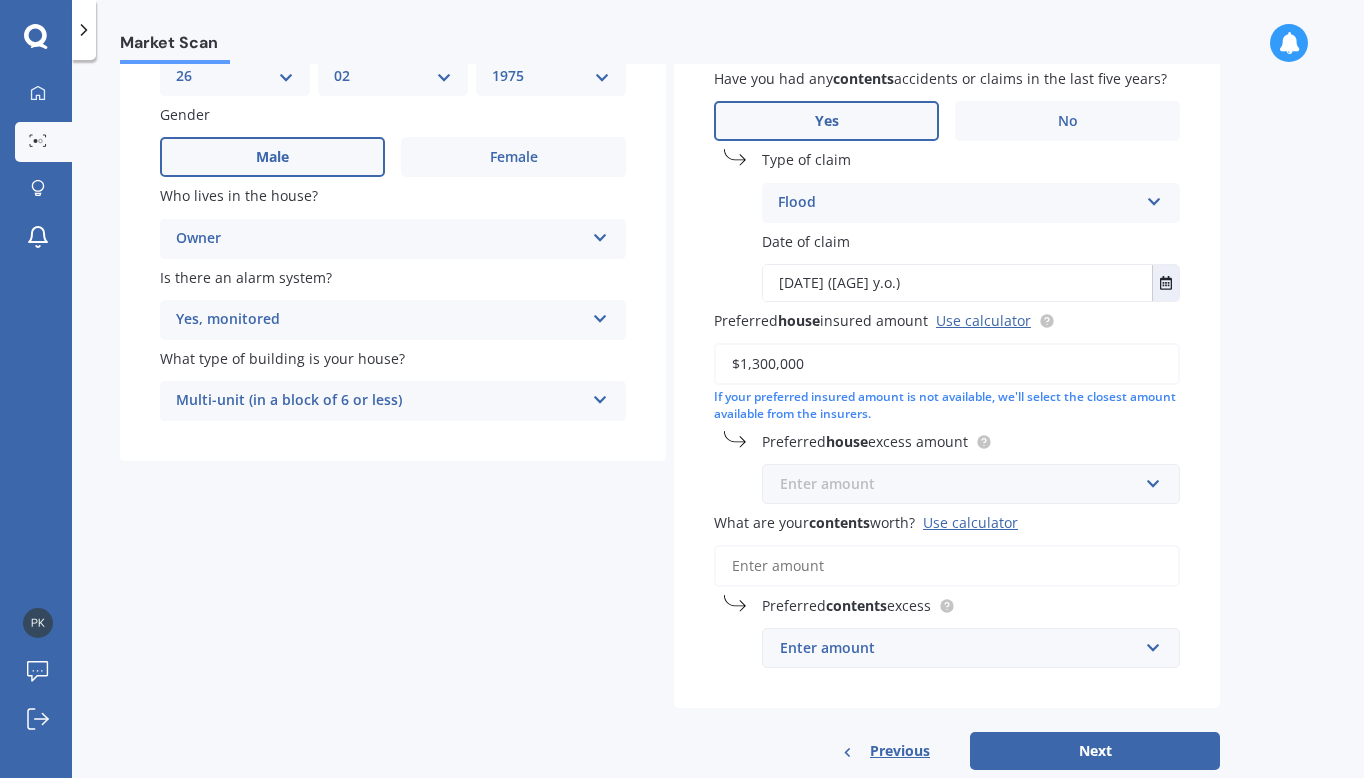 click at bounding box center [964, 484] 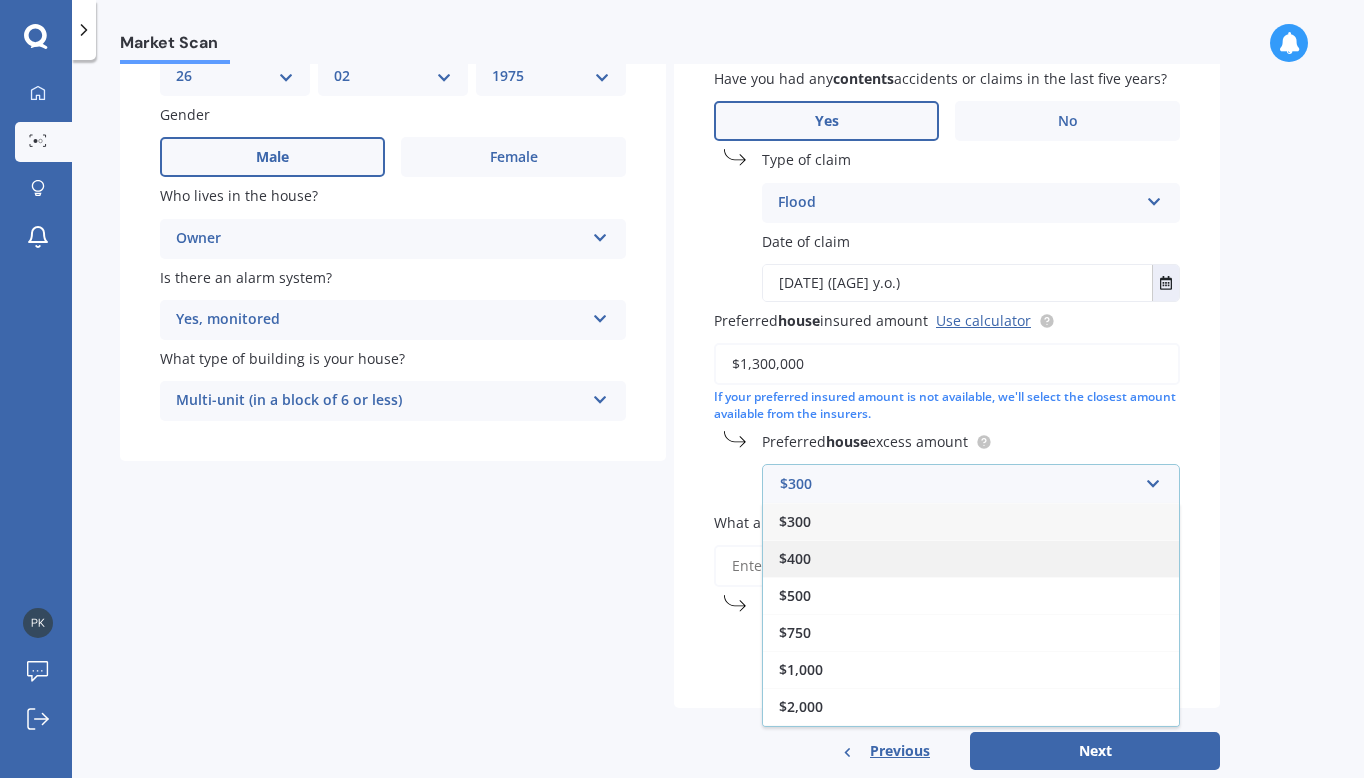 click on "$400" at bounding box center [971, 558] 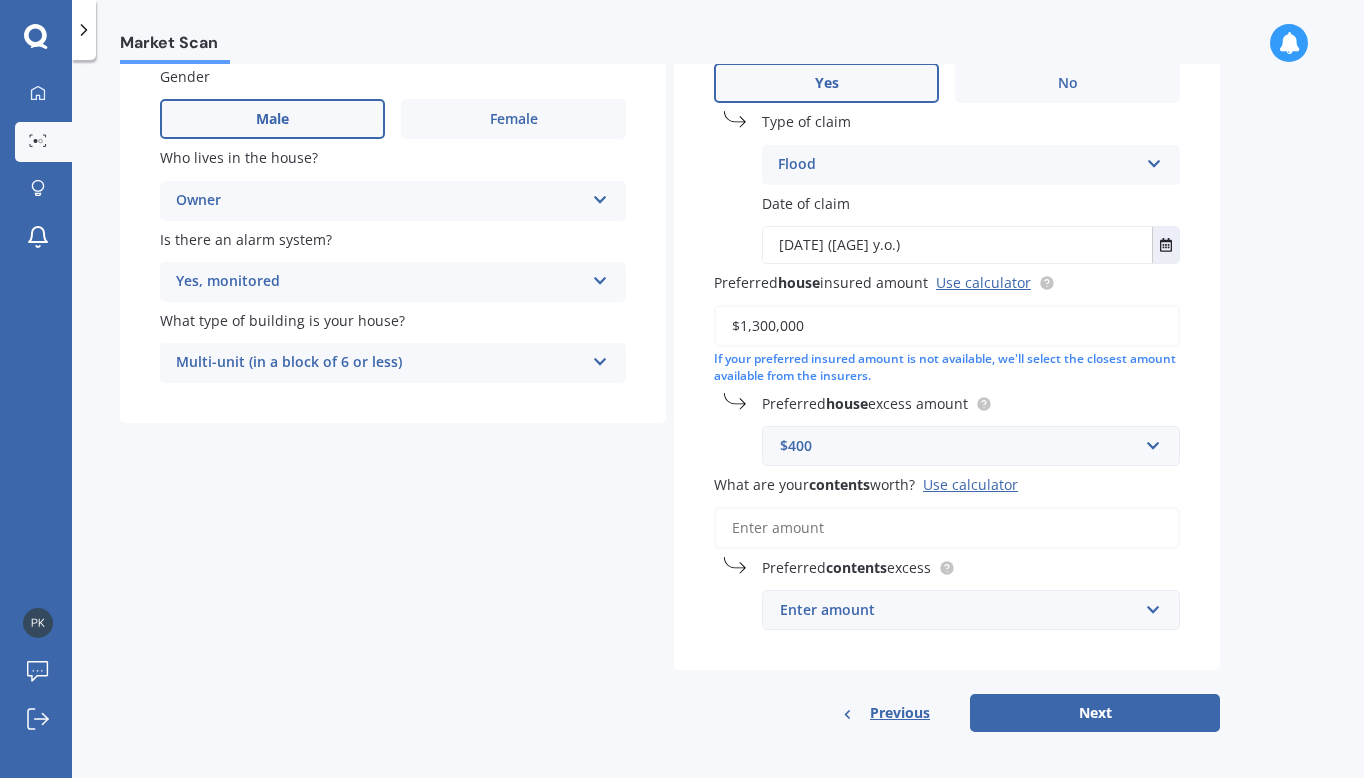 scroll, scrollTop: 251, scrollLeft: 0, axis: vertical 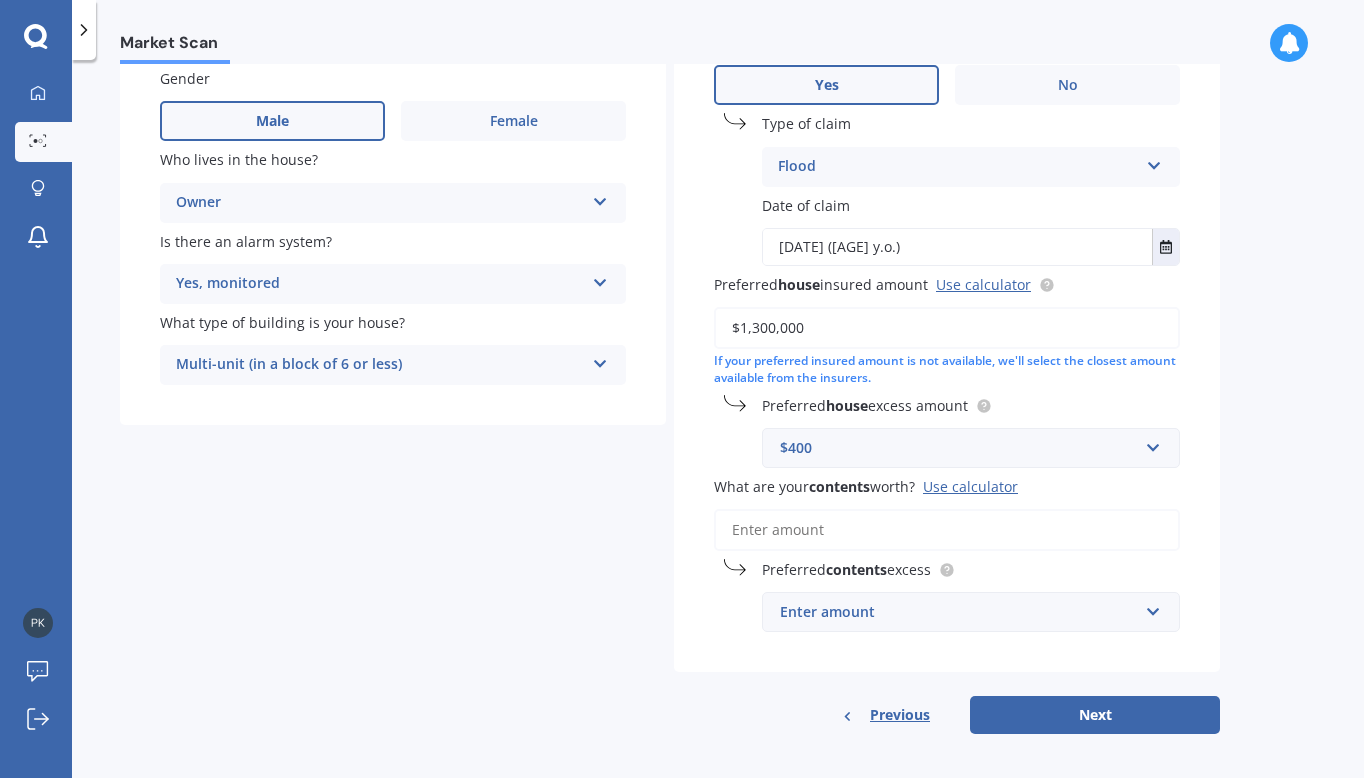 click on "What are your  contents  worth? Use calculator" at bounding box center (947, 530) 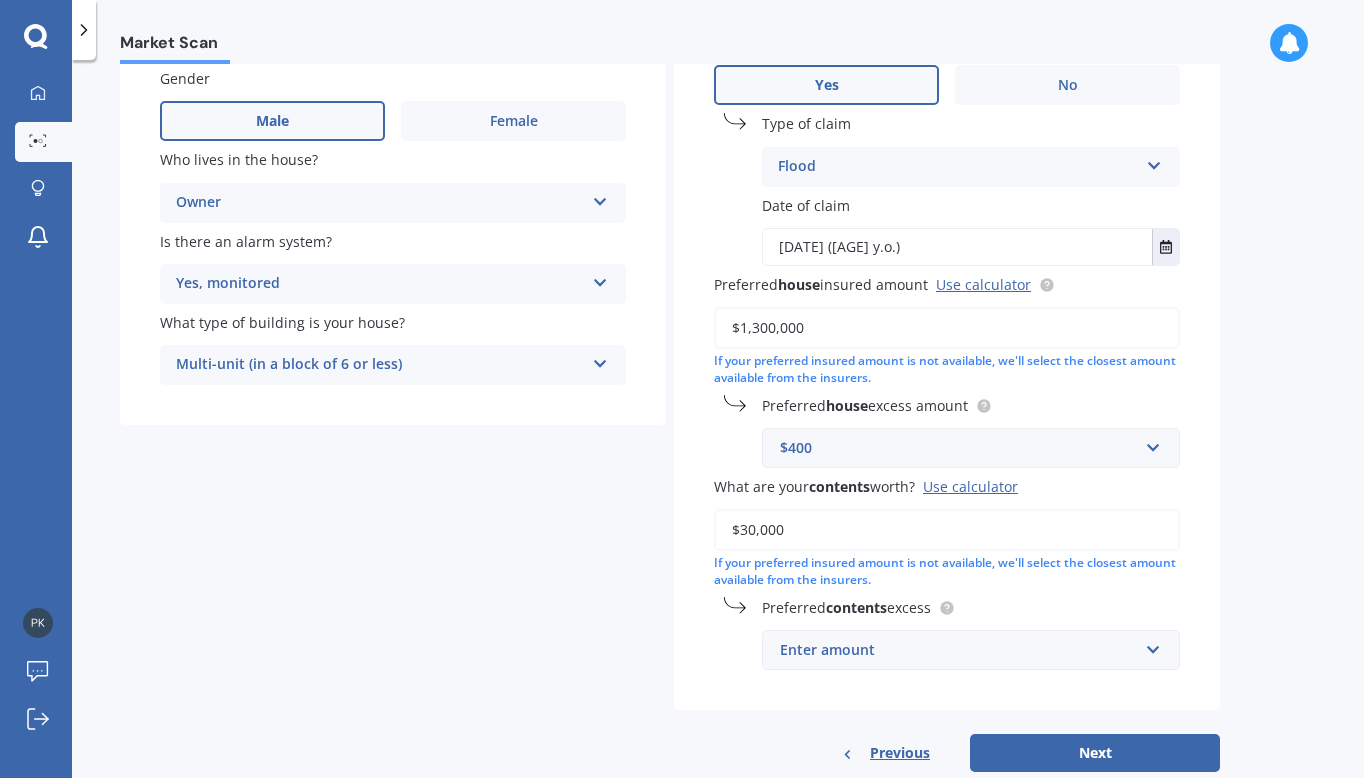 click on "Market Scan House & Contents Market Scan 70 % Let's get to know you and see how we can help with finding you the best insurance Details Date of birth DD 01 02 03 04 05 06 07 08 09 10 11 12 13 14 15 16 17 18 19 20 21 22 23 24 25 26 27 28 29 30 31 MM 01 02 03 04 05 06 07 08 09 10 11 12 YYYY 2009 2008 2007 2006 2005 2004 2003 2002 2001 2000 1999 1998 1997 1996 1995 1994 1993 1992 1991 1990 1989 1988 1987 1986 1985 1984 1983 1982 1981 1980 1979 1978 1977 1976 1975 1974 1973 1972 1971 1970 1969 1968 1967 1966 1965 1964 1963 1962 1961 1960 1959 1958 1957 1956 1955 1954 1953 1952 1951 1950 1949 1948 1947 1946 1945 1944 1943 1942 1941 1940 1939 1938 1937 1936 1935 1934 1933 1932 1931 1930 1929 1928 1927 1926 1925 1924 1923 1922 1921 1920 1919 1918 1917 1916 1915 1914 1913 1912 1911 1910 Gender Male Female Who lives in the house? Owner Owner Owner + Boarder Is there an alarm system? Yes, monitored Yes, monitored Yes, not monitored No What type of building is your house? Multi-unit (in a block of 6 or less) house Yes" at bounding box center [718, 423] 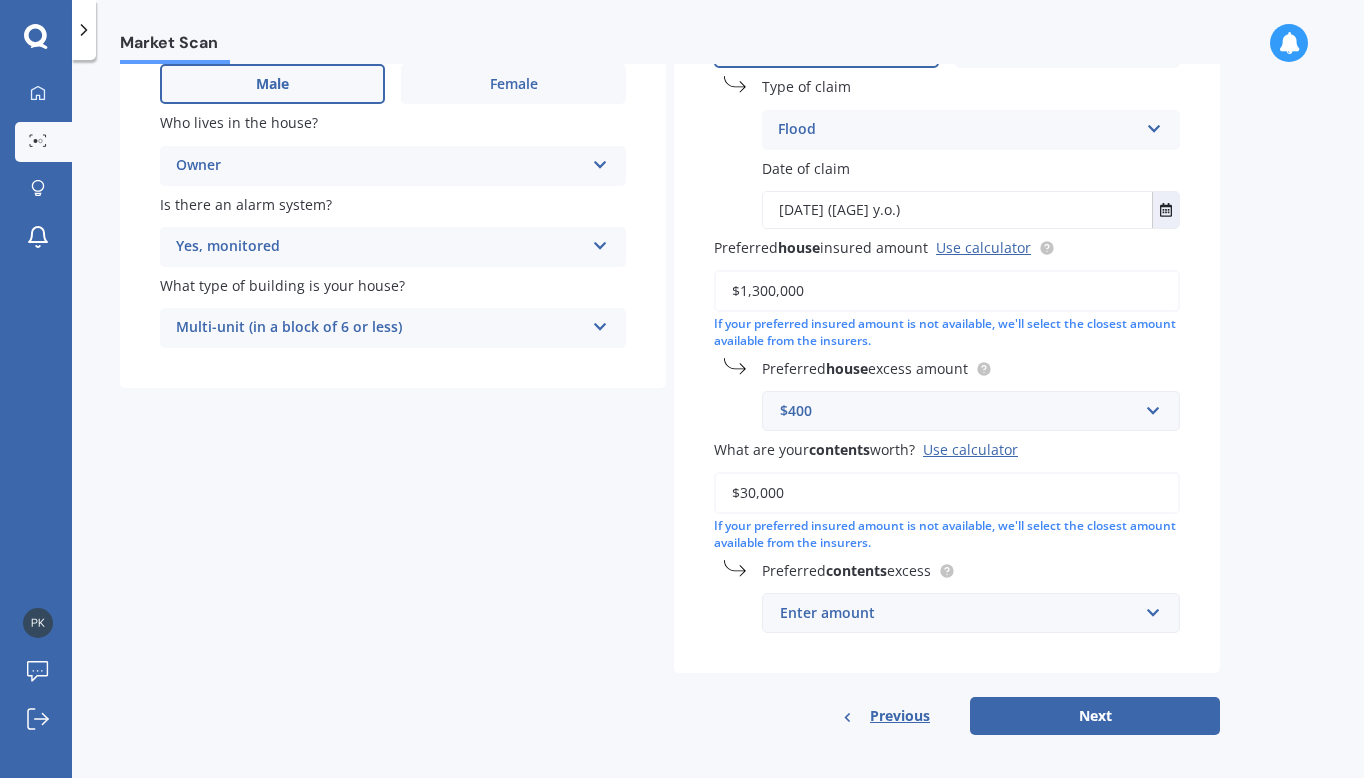 scroll, scrollTop: 286, scrollLeft: 0, axis: vertical 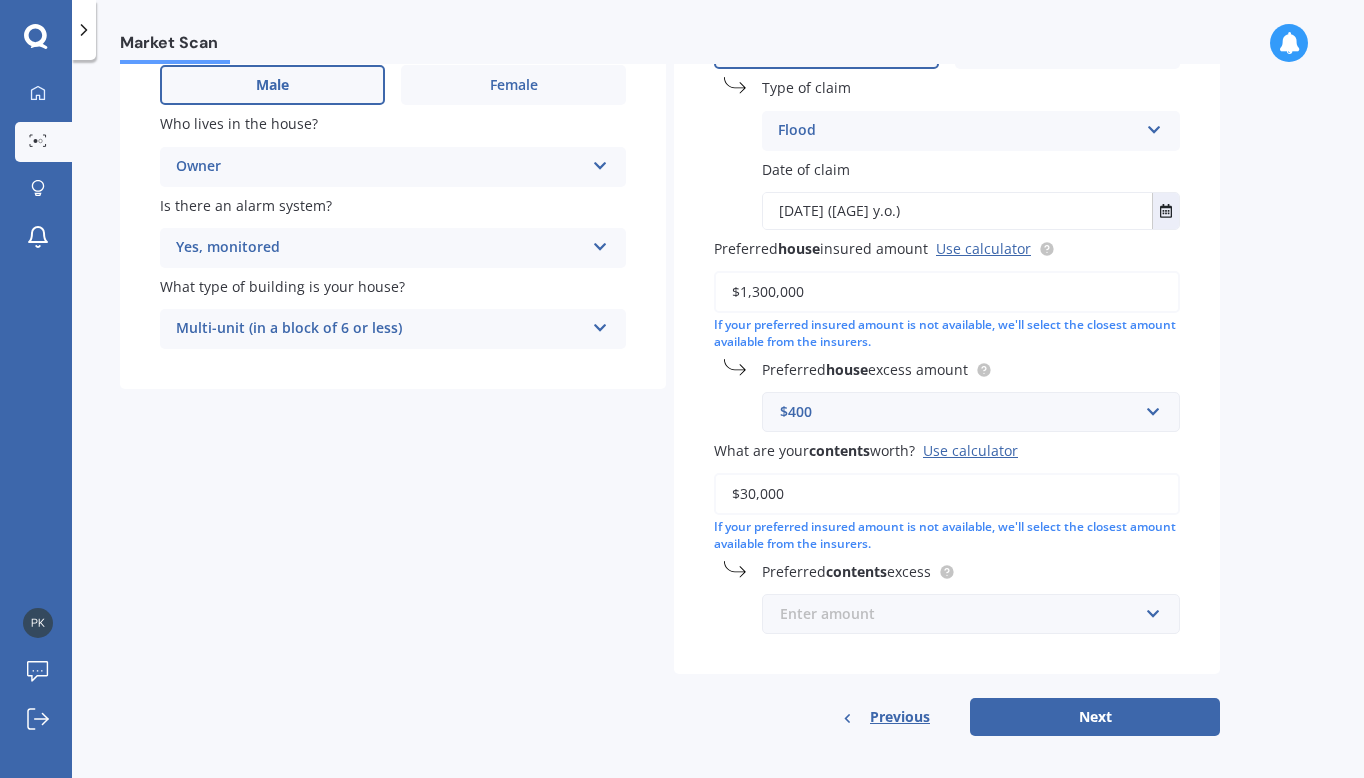 click at bounding box center [964, 412] 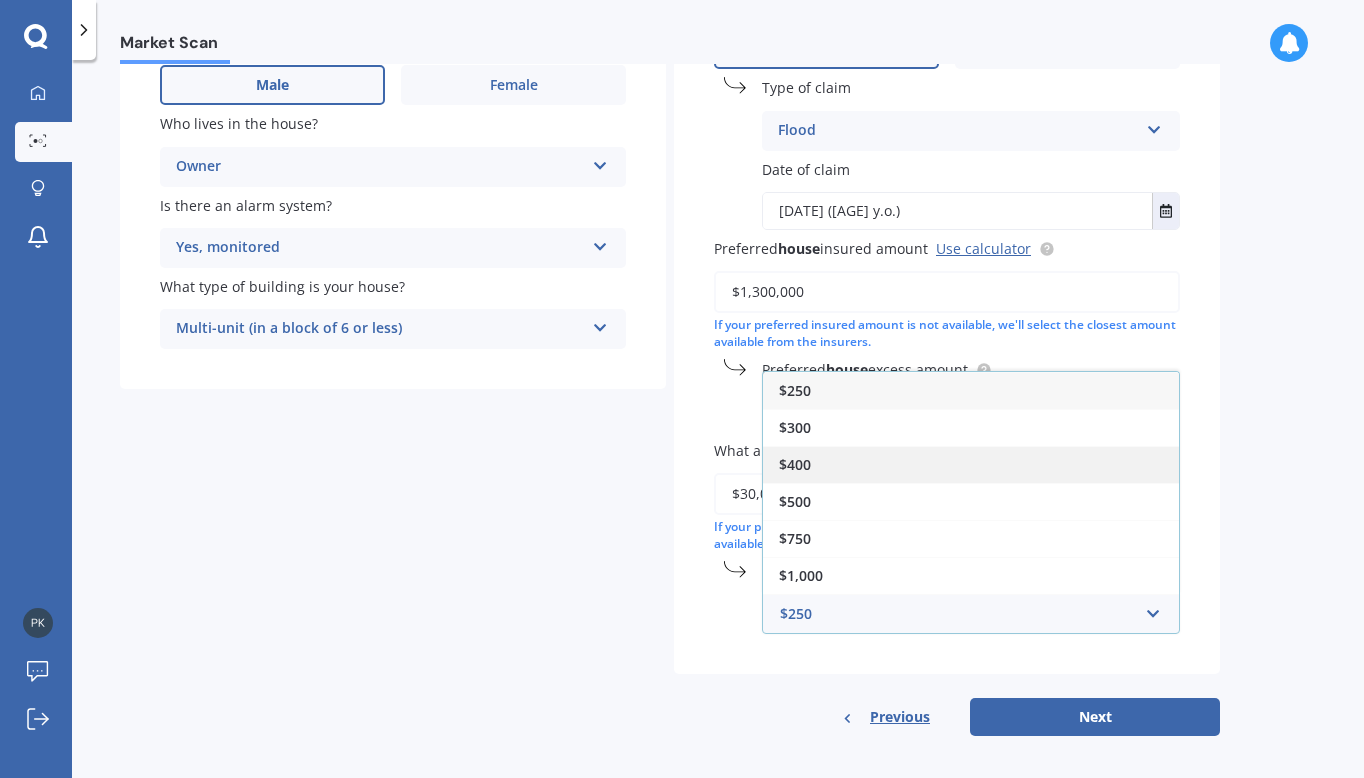 click on "$400" at bounding box center (971, 464) 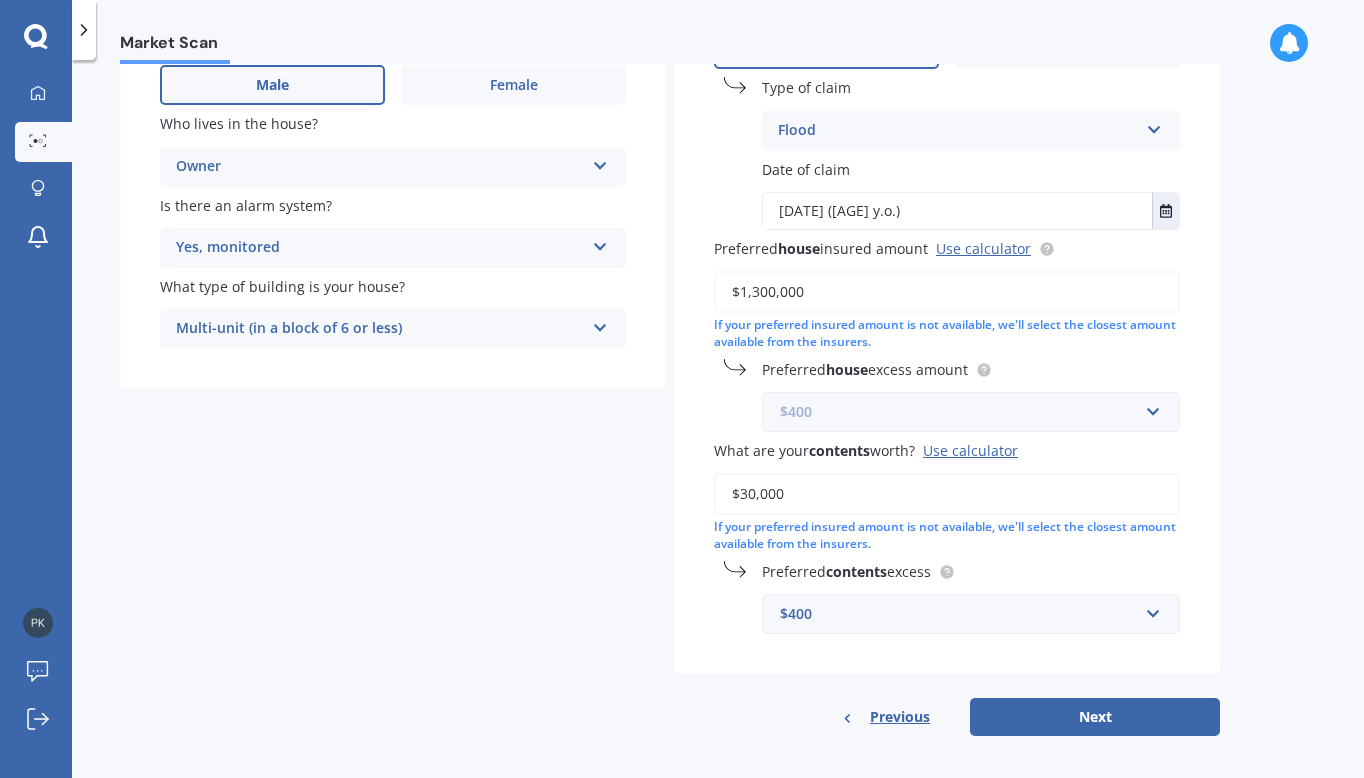 click at bounding box center [964, 412] 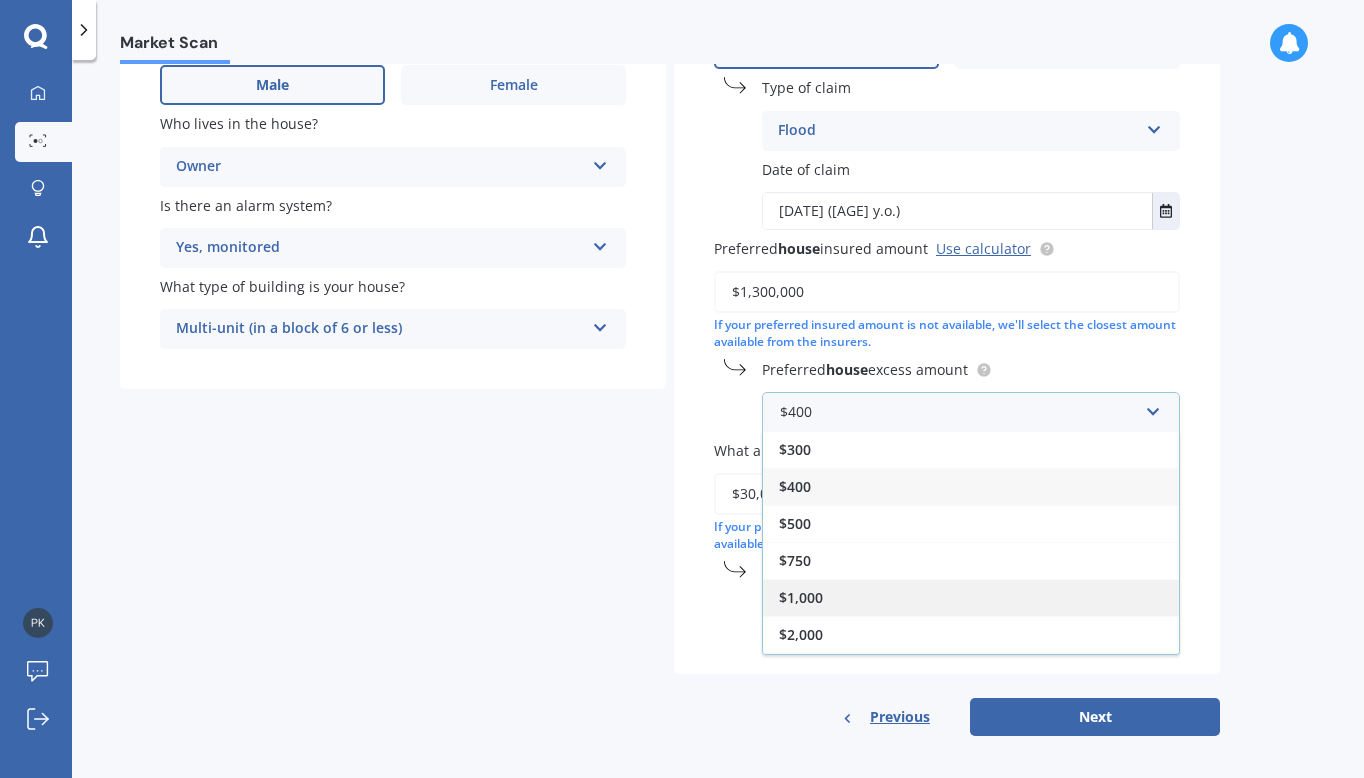 click on "$1,000" at bounding box center [971, 597] 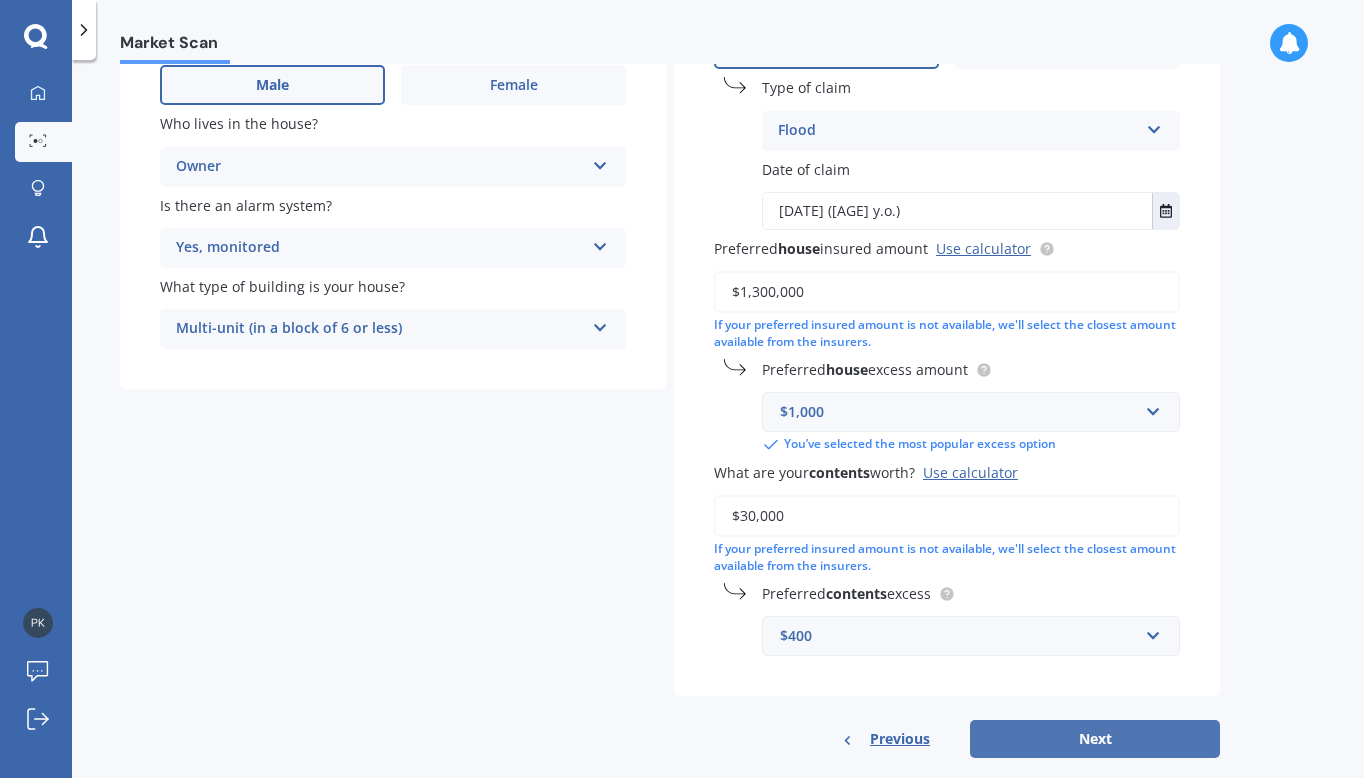 click on "Next" at bounding box center [1095, 739] 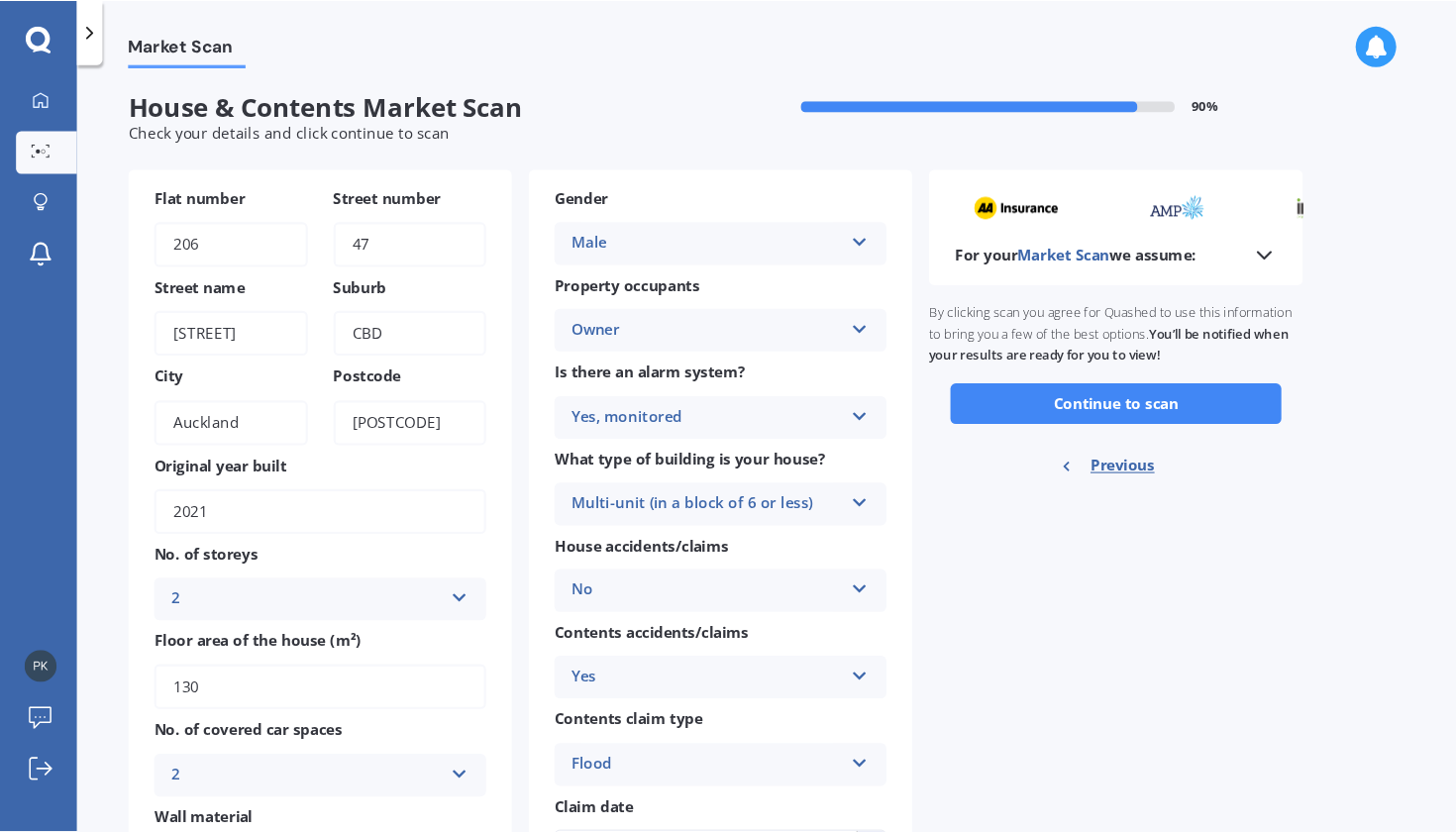 scroll, scrollTop: 0, scrollLeft: 0, axis: both 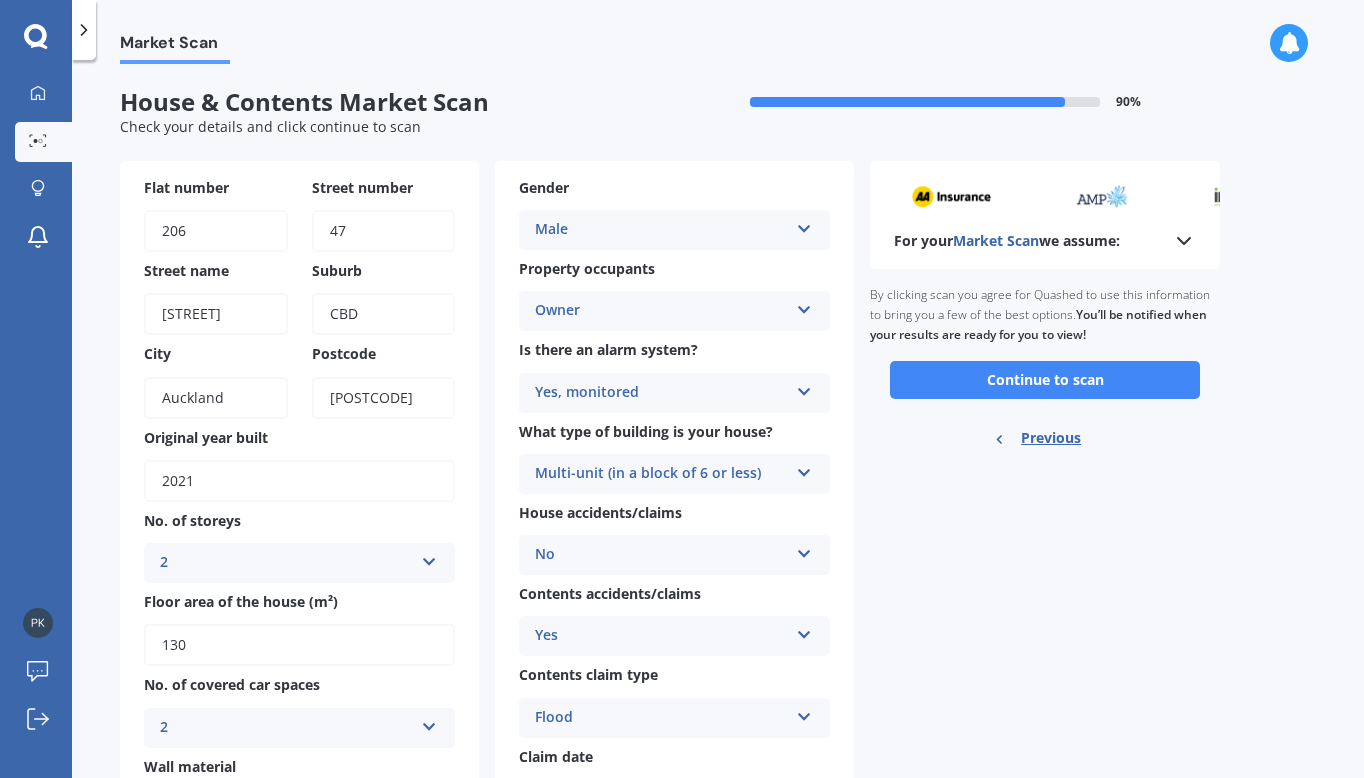 click on "For your  Market Scan  we assume: Ready to go By clicking scan you agree for Quashed to use this information to bring you a few of the best options.  You’ll be notified when your results are ready for you to view! Continue to scan Previous" at bounding box center (1045, 665) 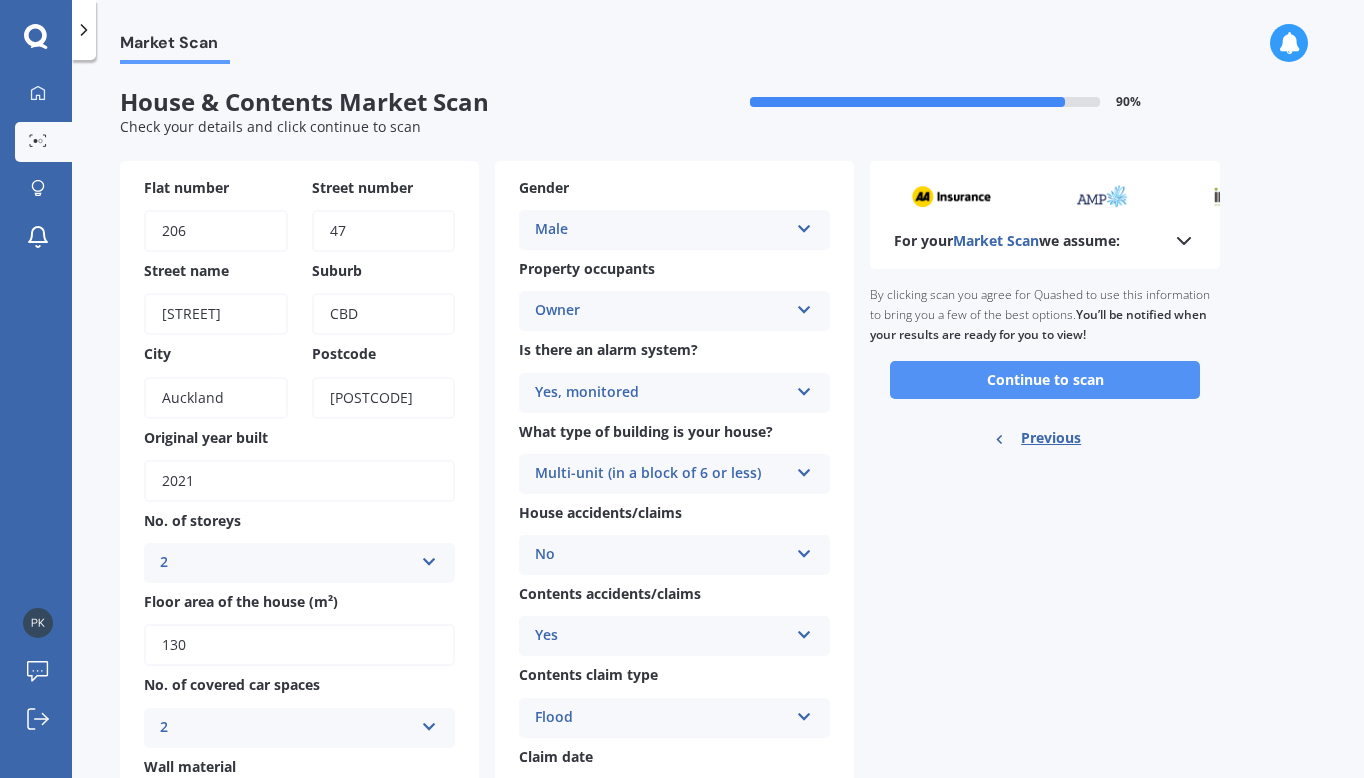 click on "Continue to scan" at bounding box center (1045, 380) 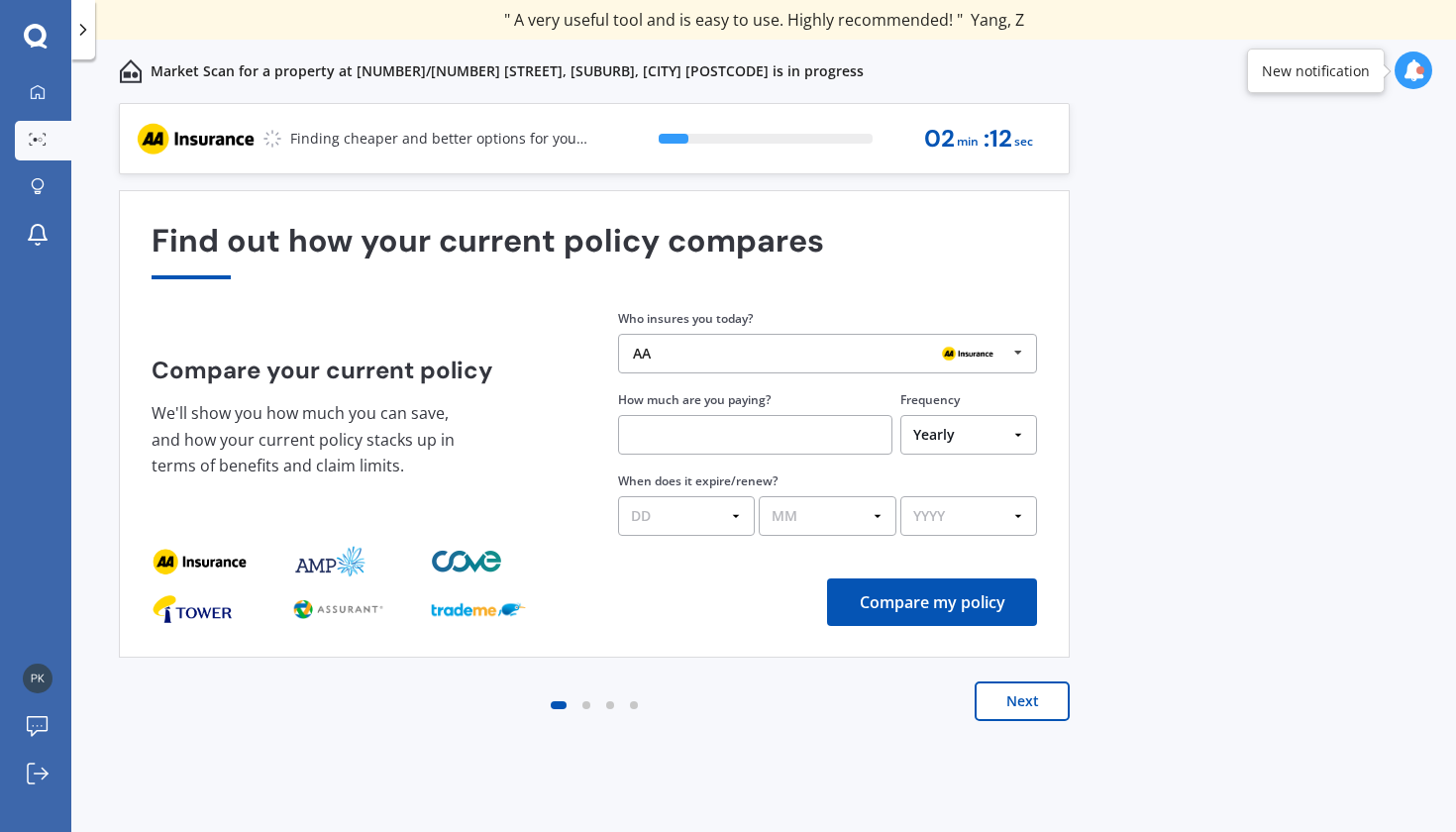 click on "Next" at bounding box center (1022, 701) 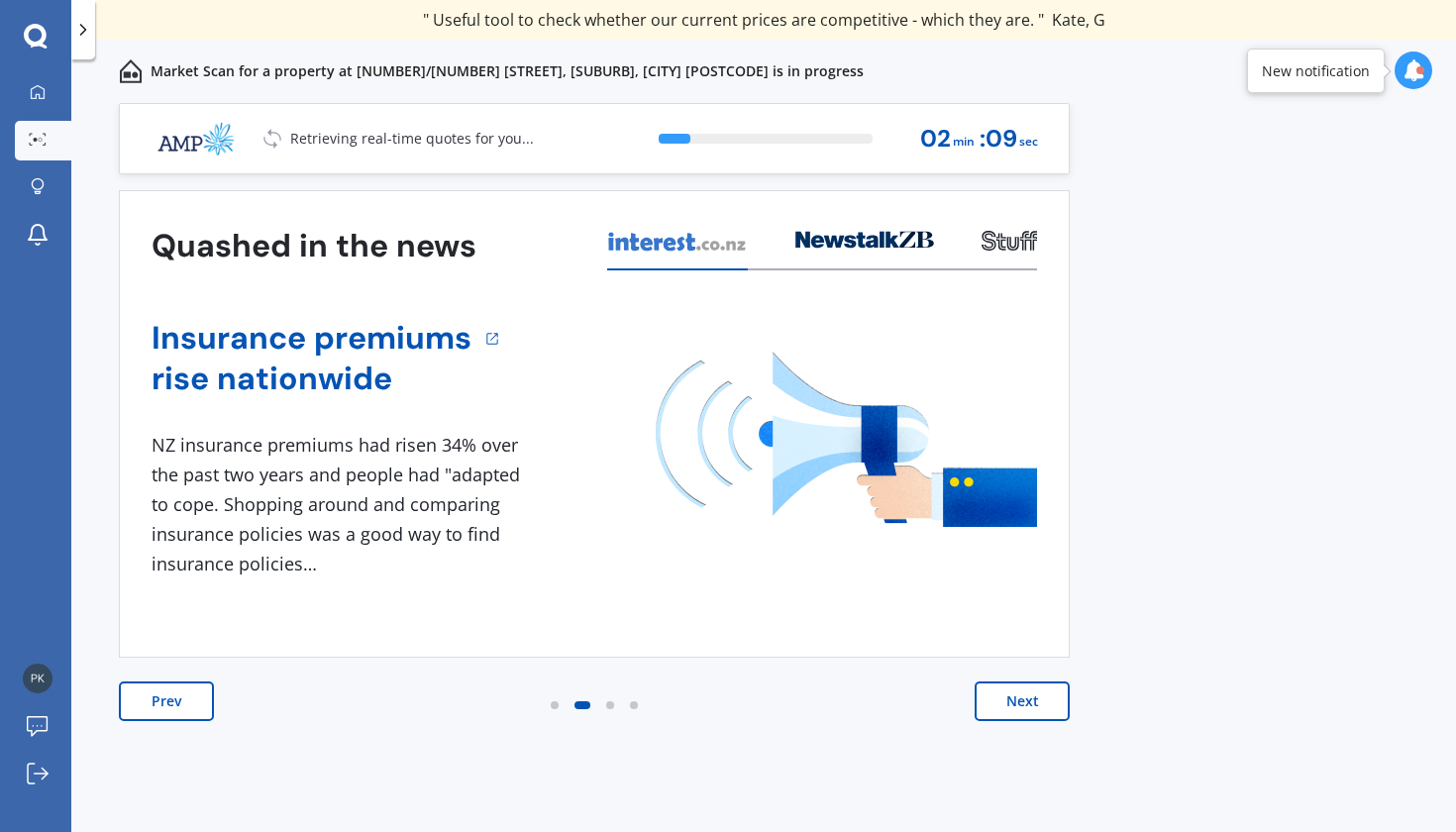 click on "Next" at bounding box center (1022, 701) 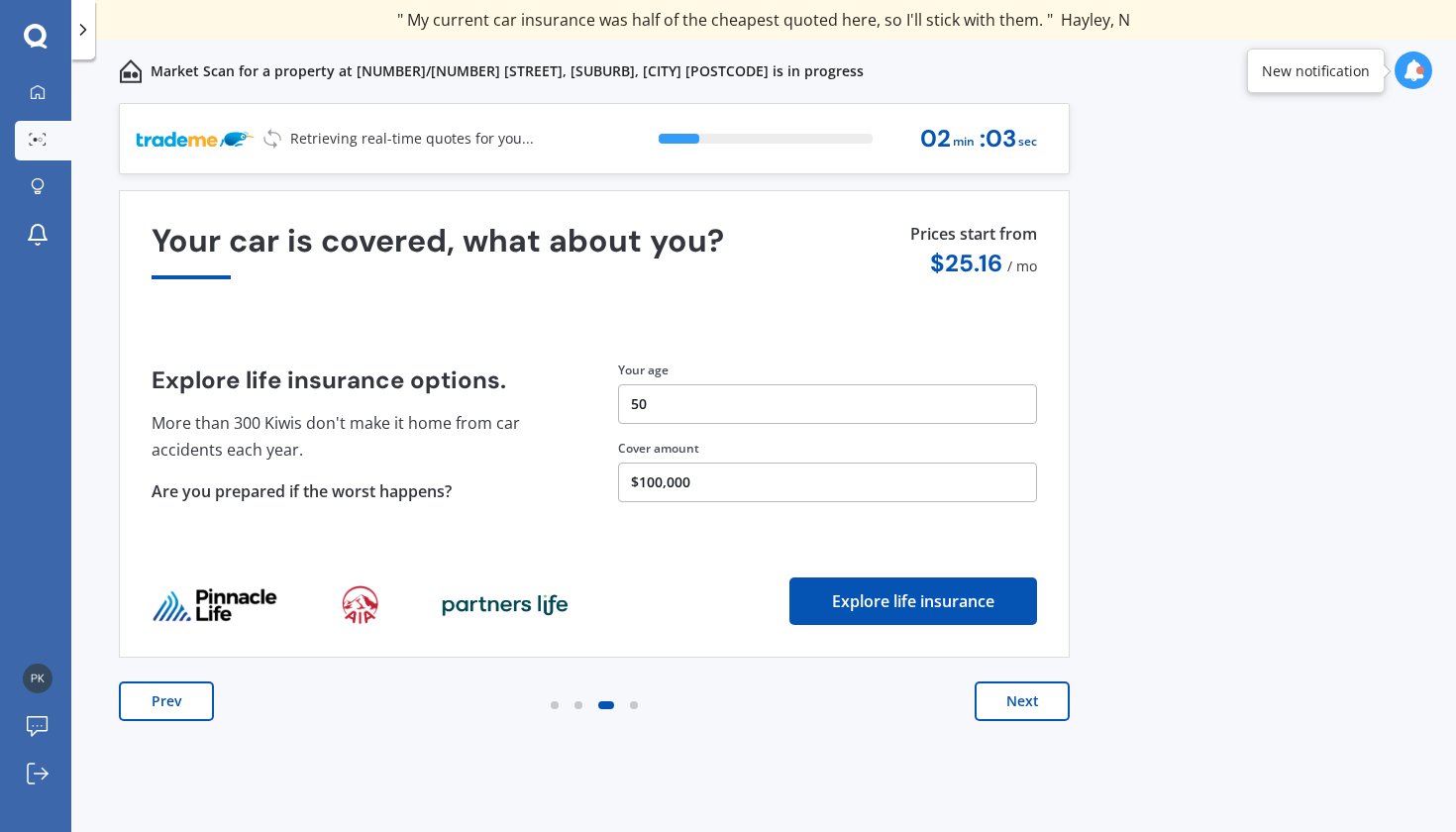 click on "Next" at bounding box center (1022, 701) 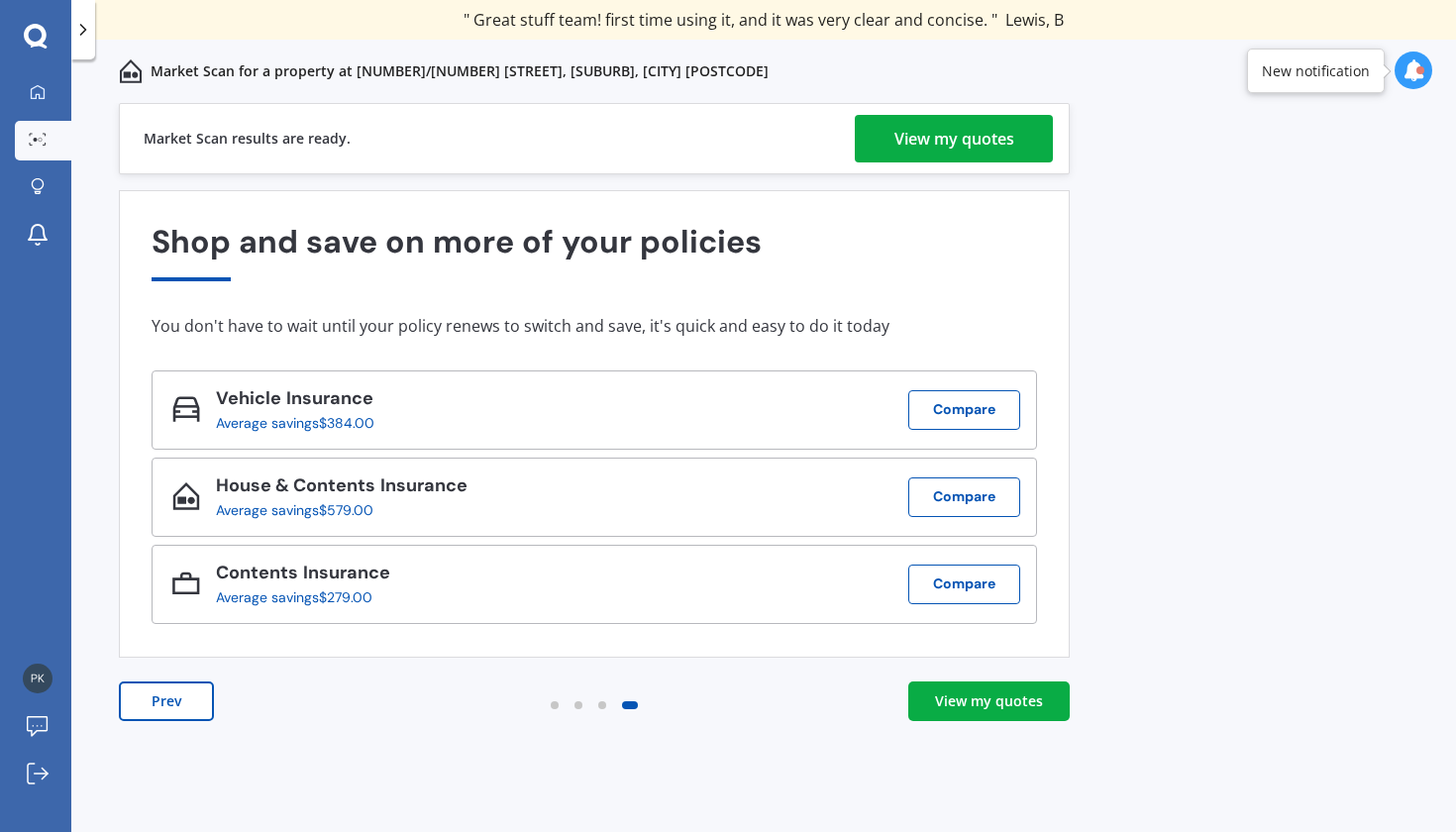 click on "View my quotes" at bounding box center (988, 701) 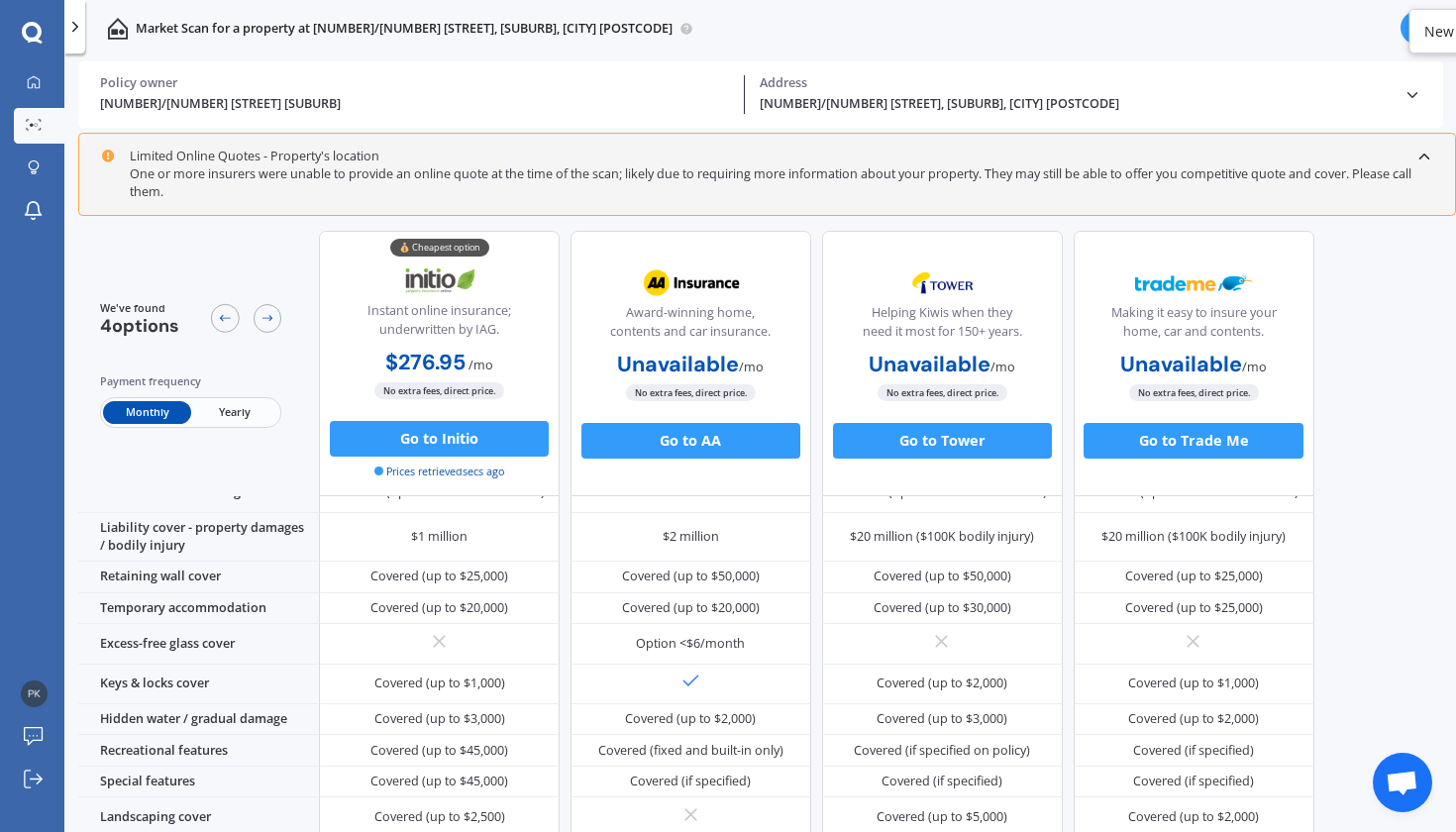 scroll, scrollTop: 196, scrollLeft: 0, axis: vertical 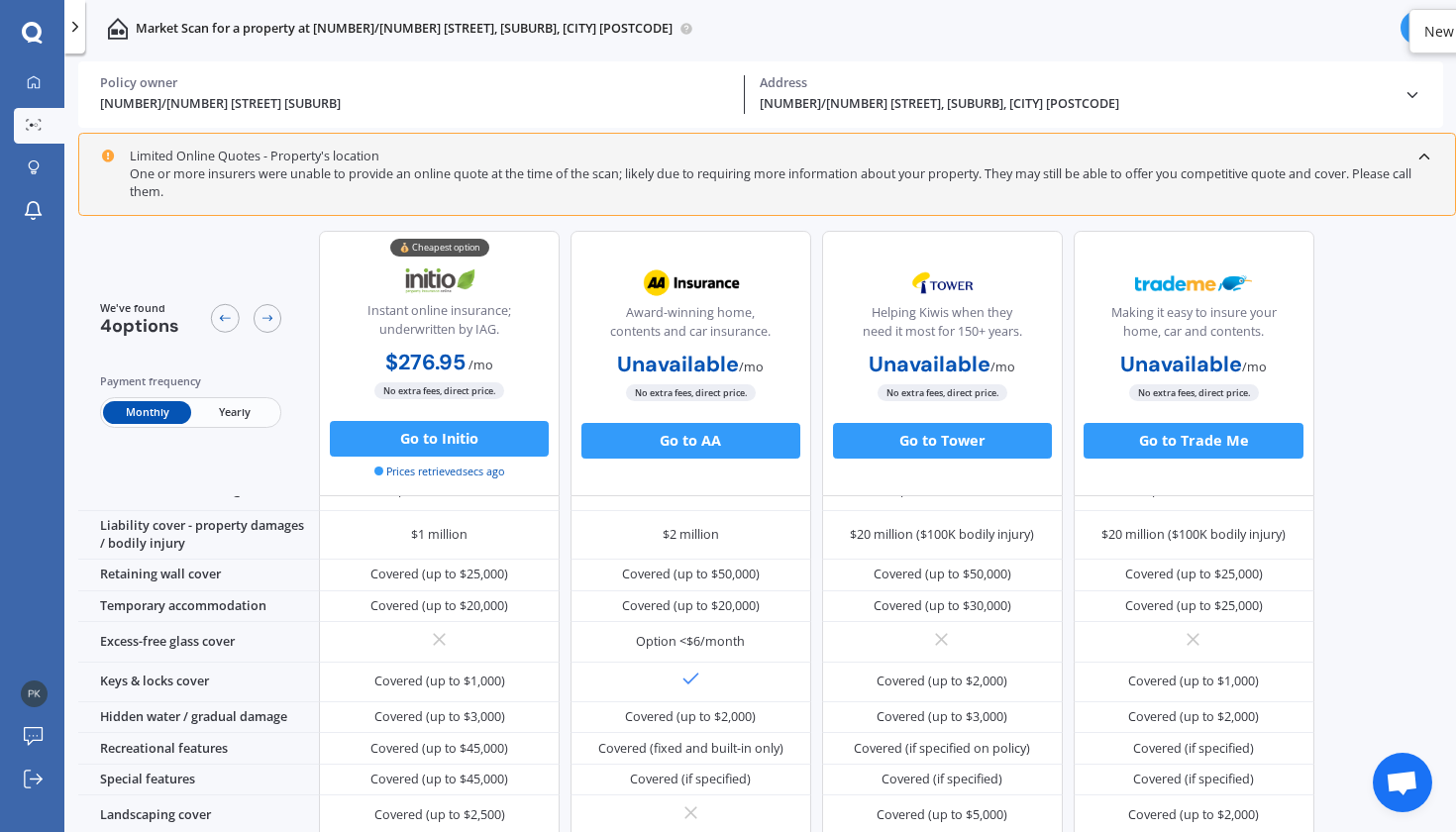 click on "Yearly" at bounding box center [235, 411] 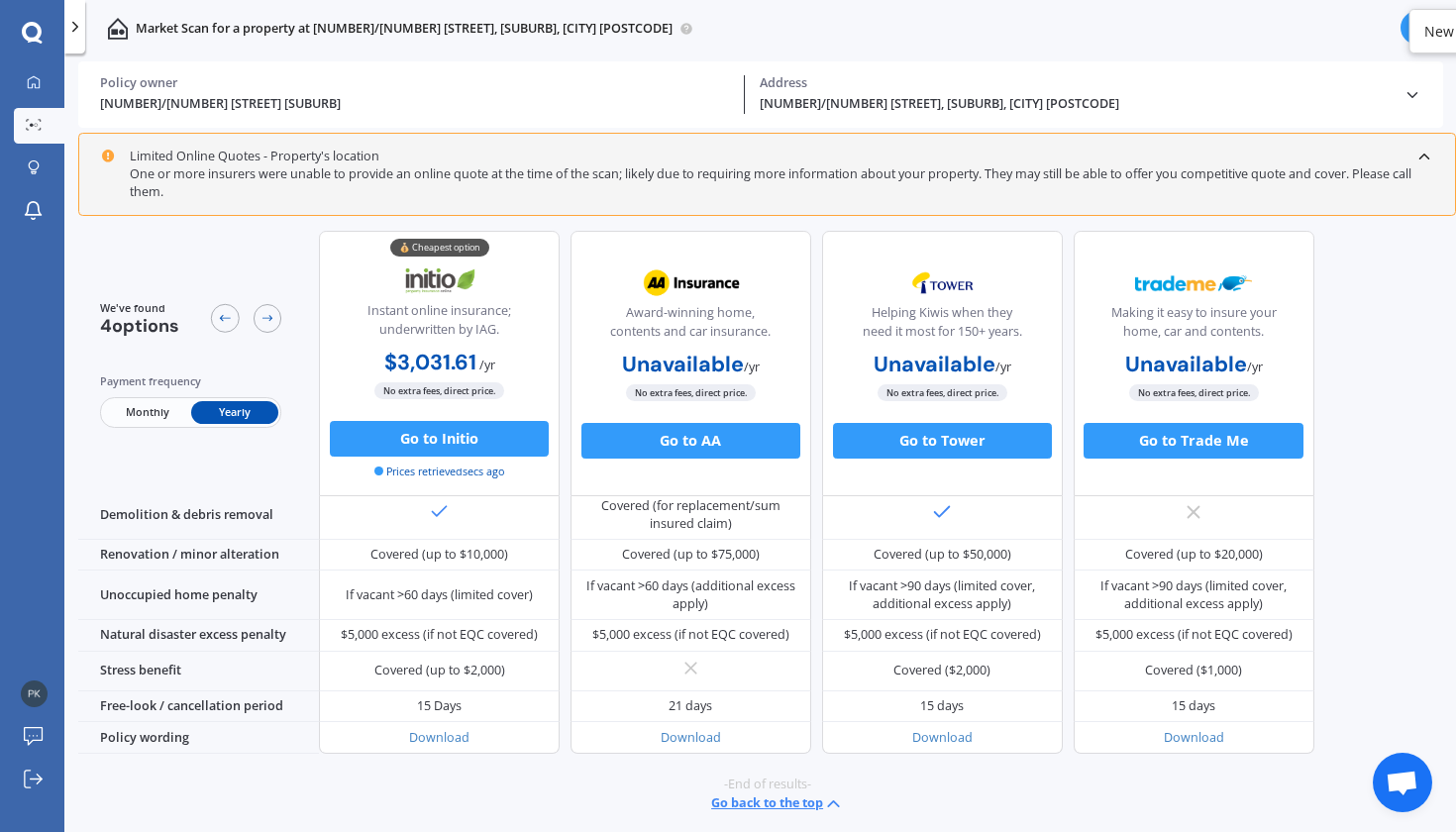 scroll, scrollTop: 915, scrollLeft: 0, axis: vertical 